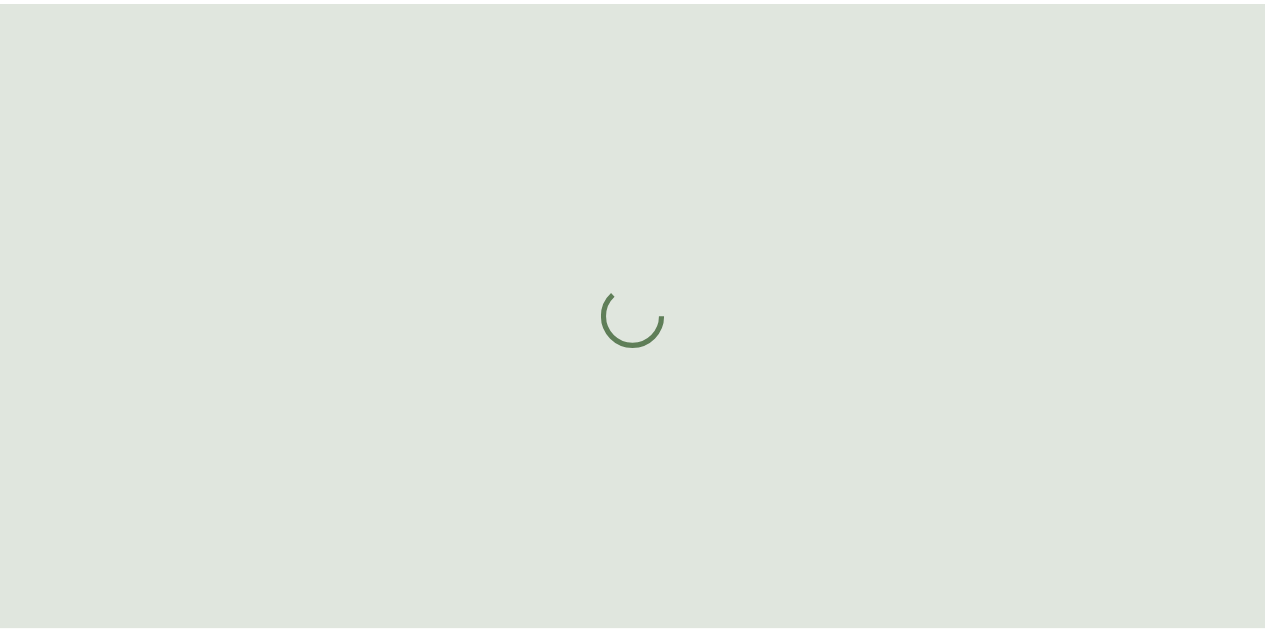scroll, scrollTop: 0, scrollLeft: 0, axis: both 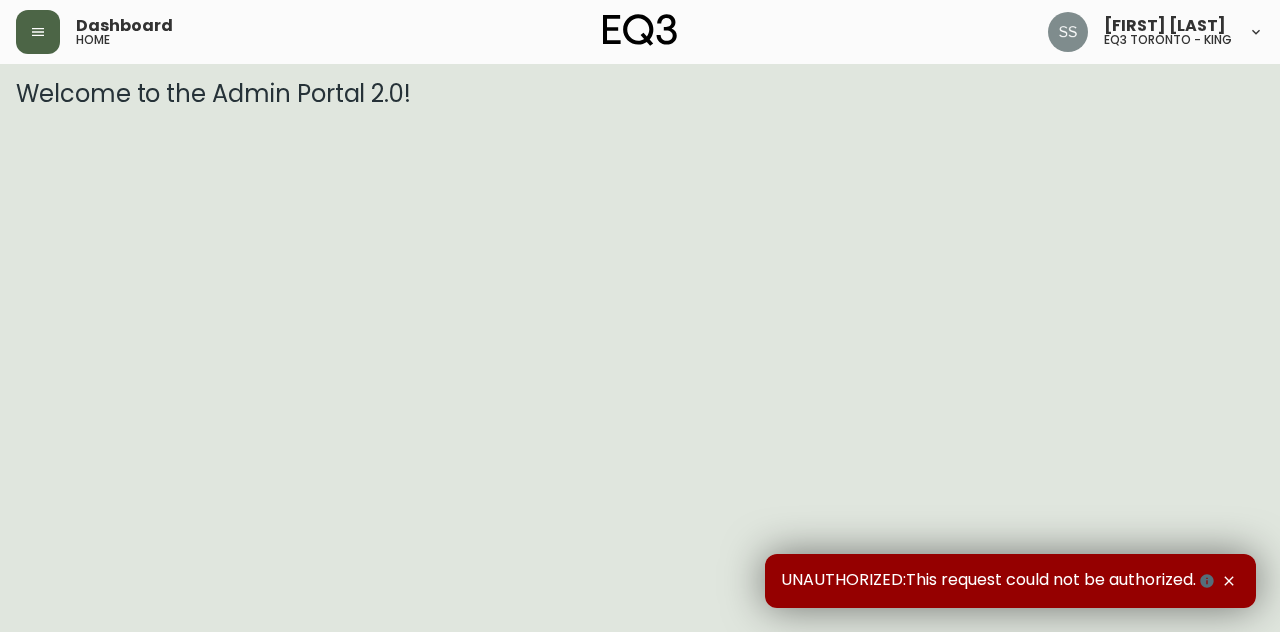 click 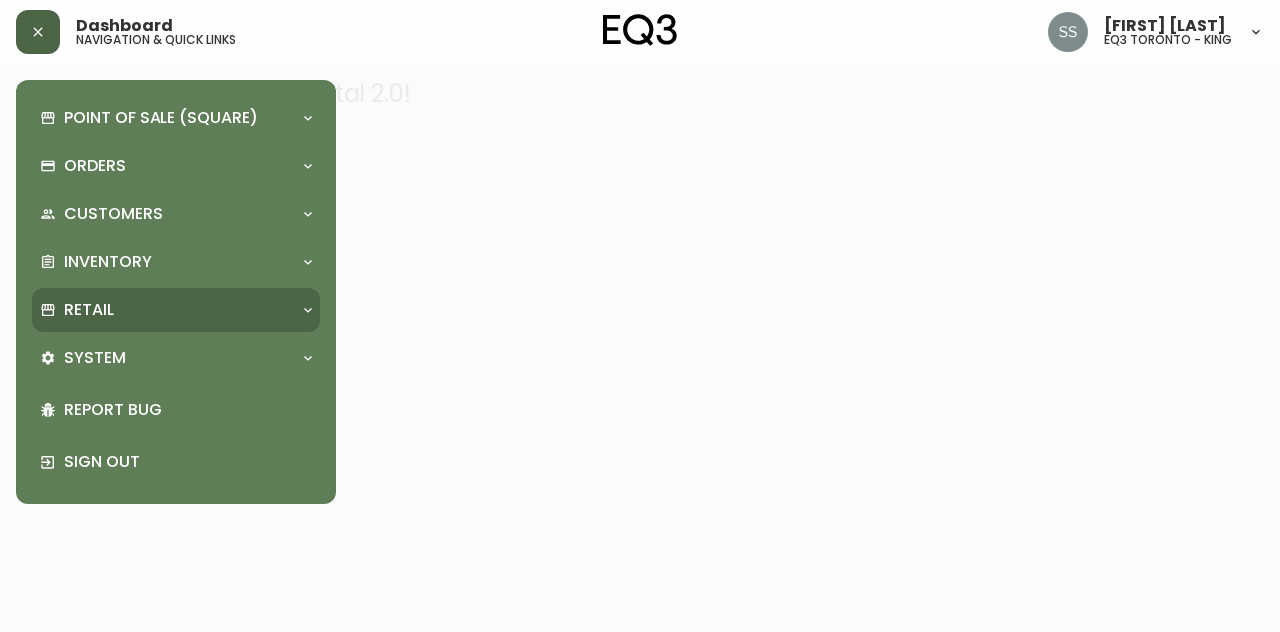 click on "Retail" at bounding box center (166, 310) 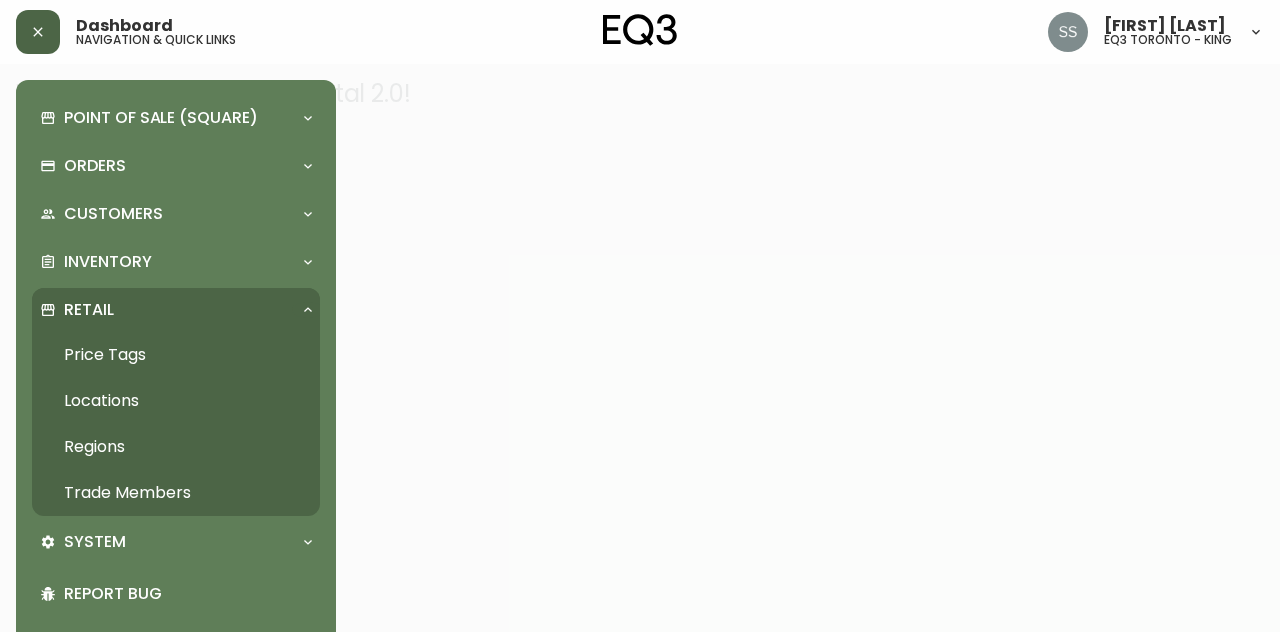 click on "Trade Members" at bounding box center (176, 493) 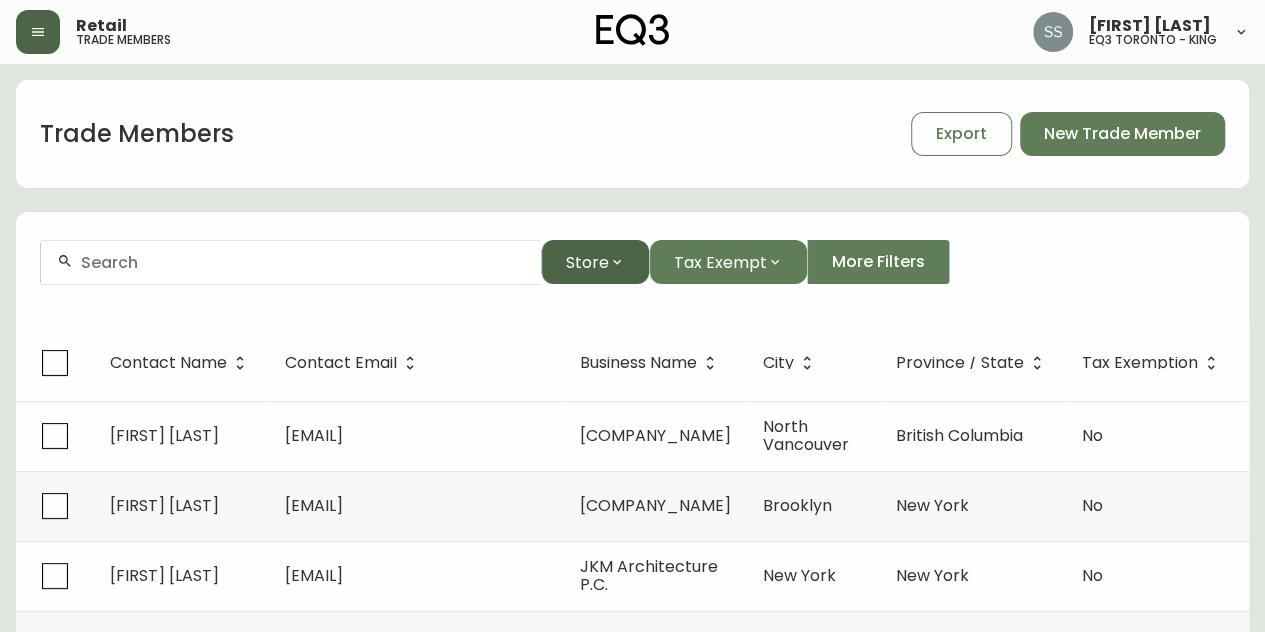 click 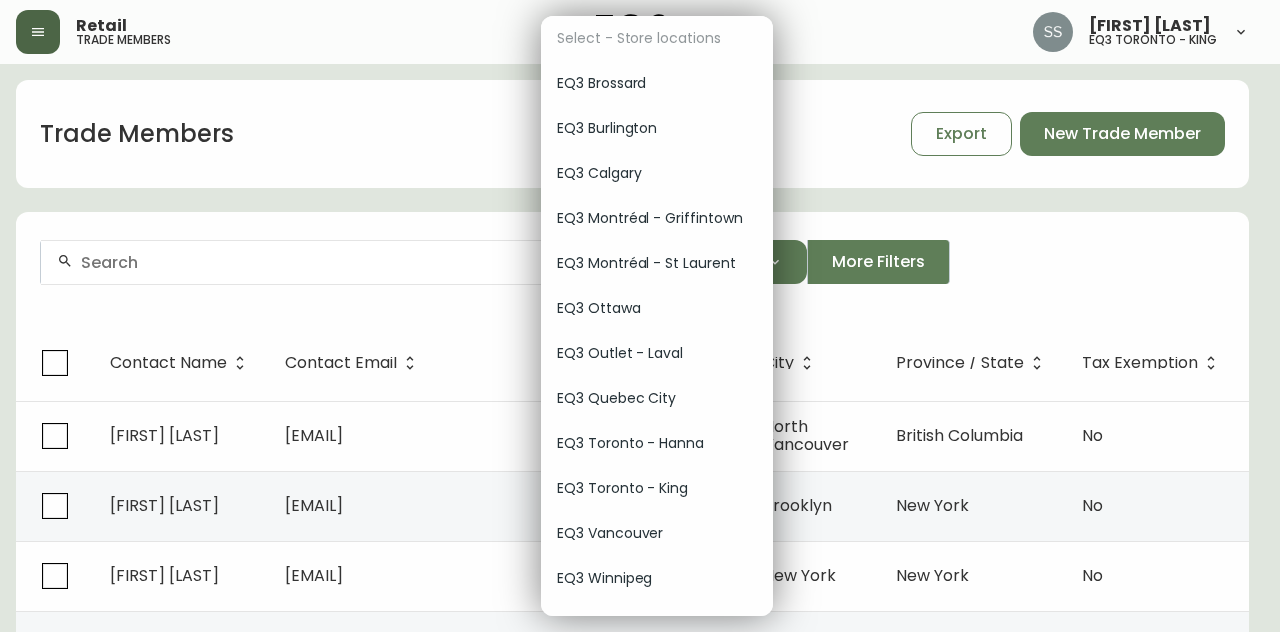 click on "EQ3 Montréal - Griffintown" at bounding box center [657, 218] 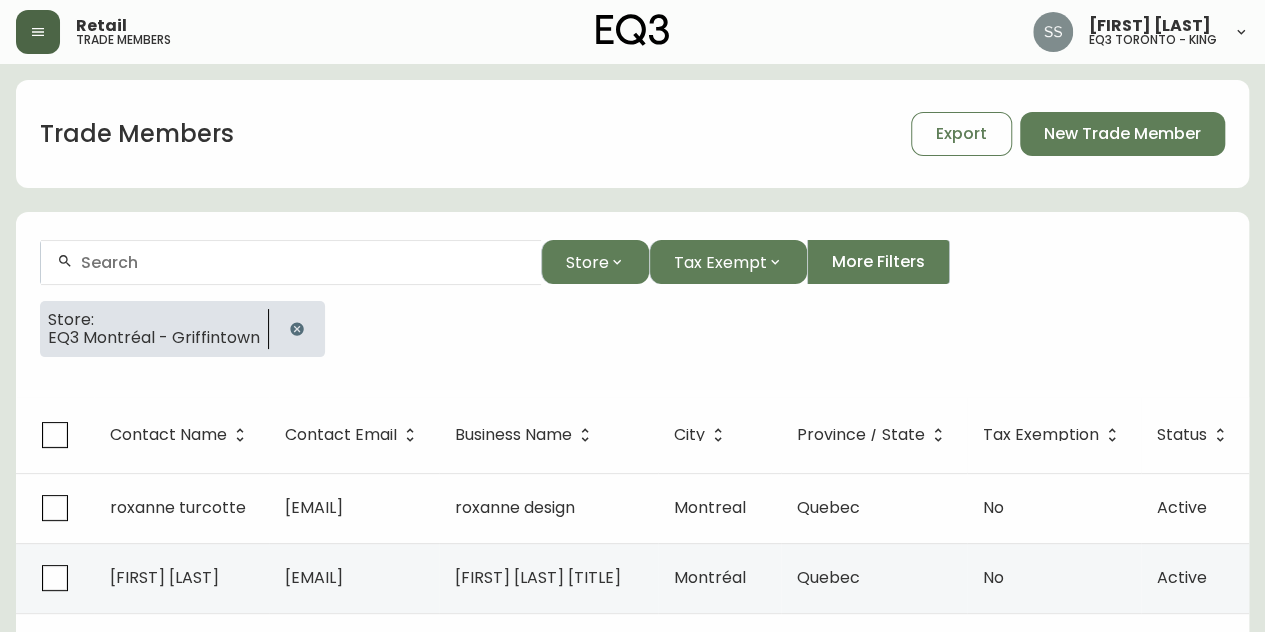 scroll, scrollTop: 100, scrollLeft: 0, axis: vertical 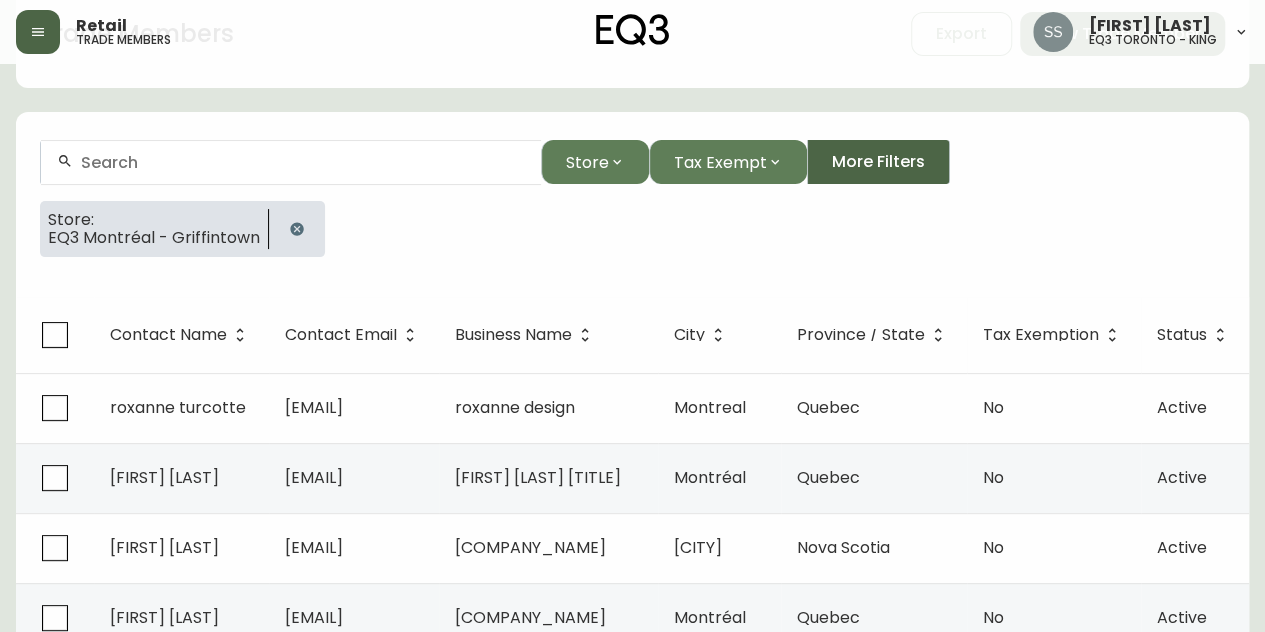 click on "More Filters" at bounding box center (878, 162) 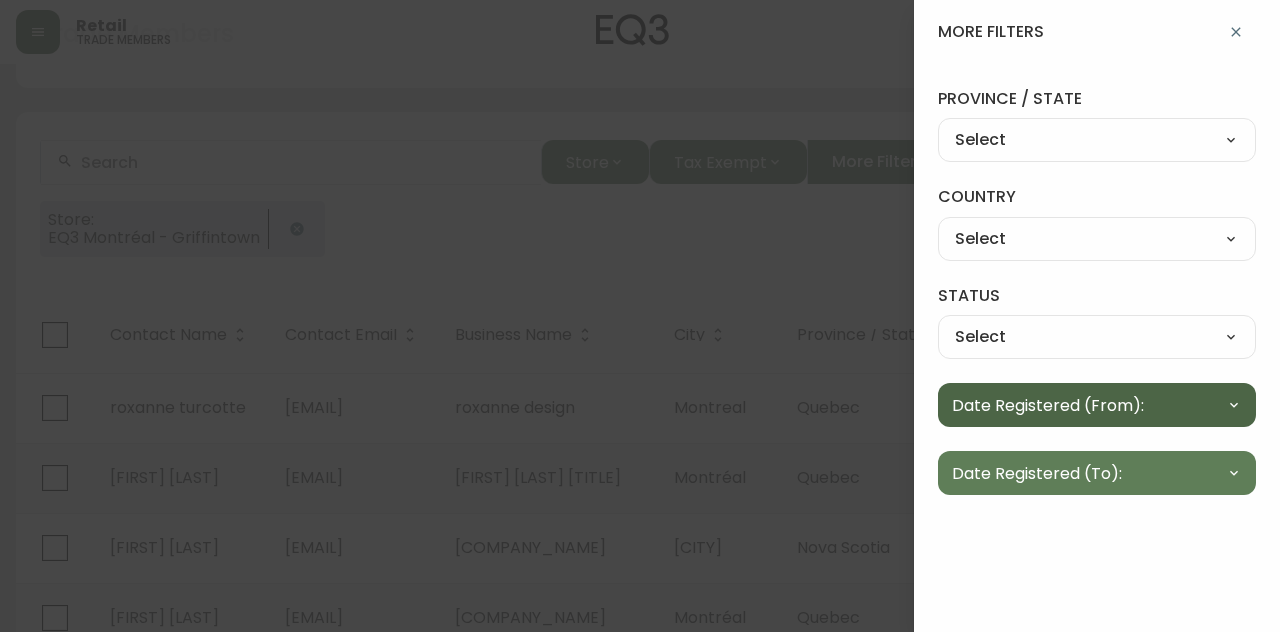 click on "Date Registered (From):" at bounding box center [1097, 405] 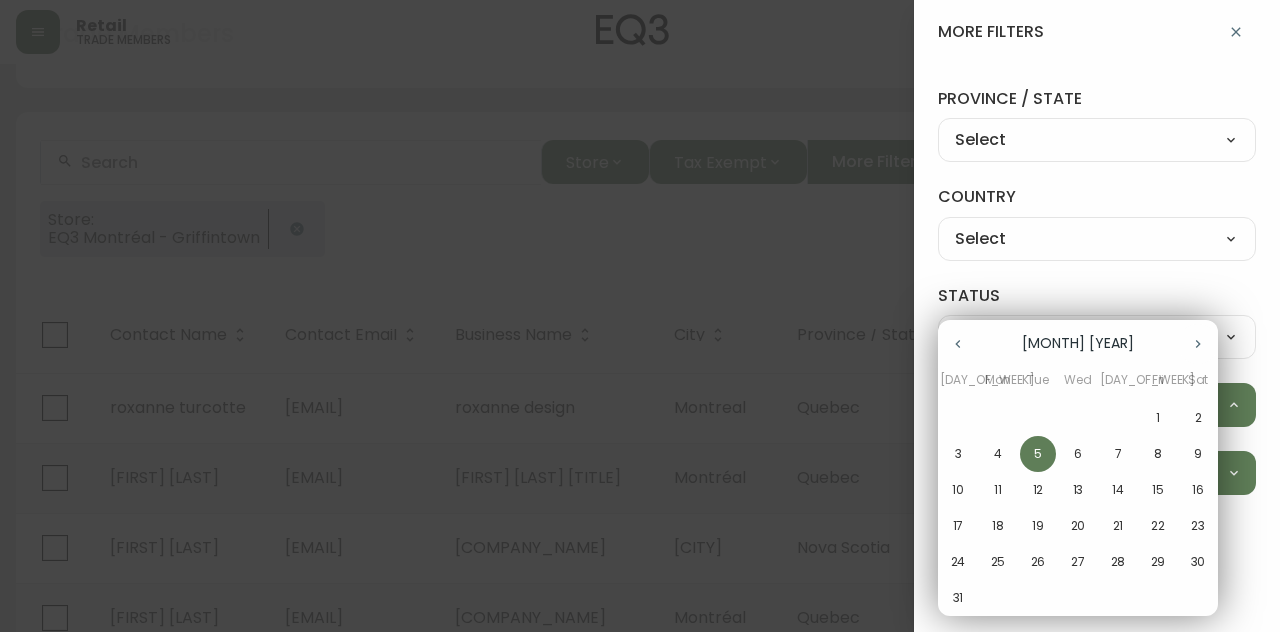 click 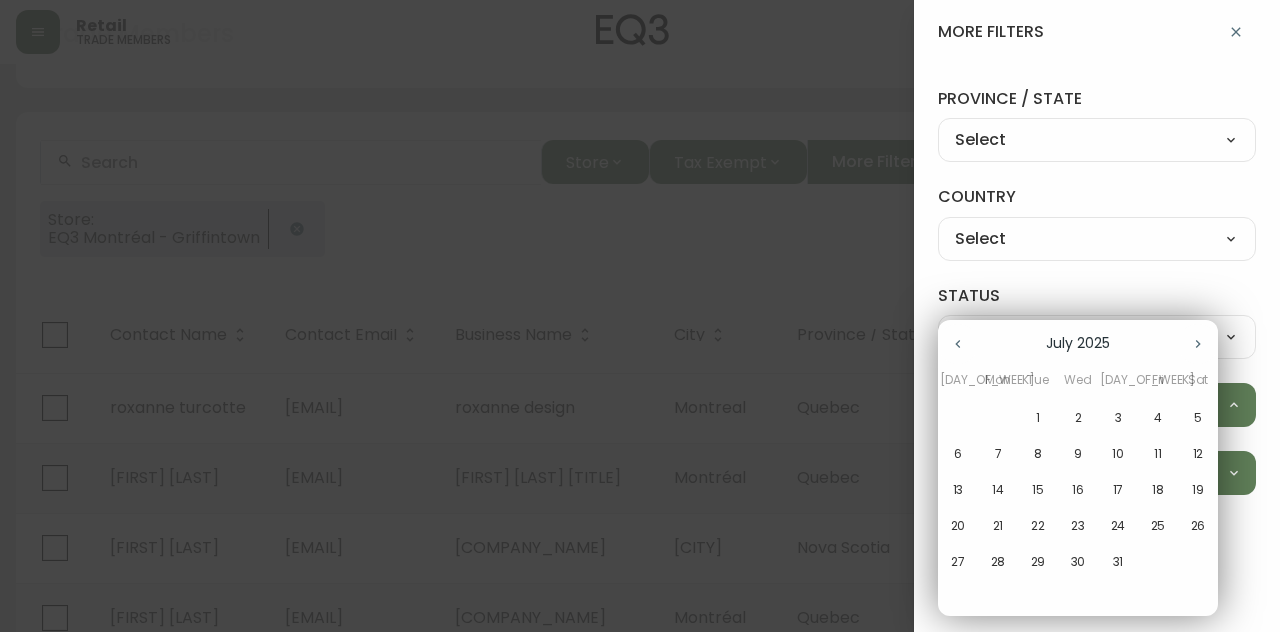click on "1" at bounding box center (1038, 418) 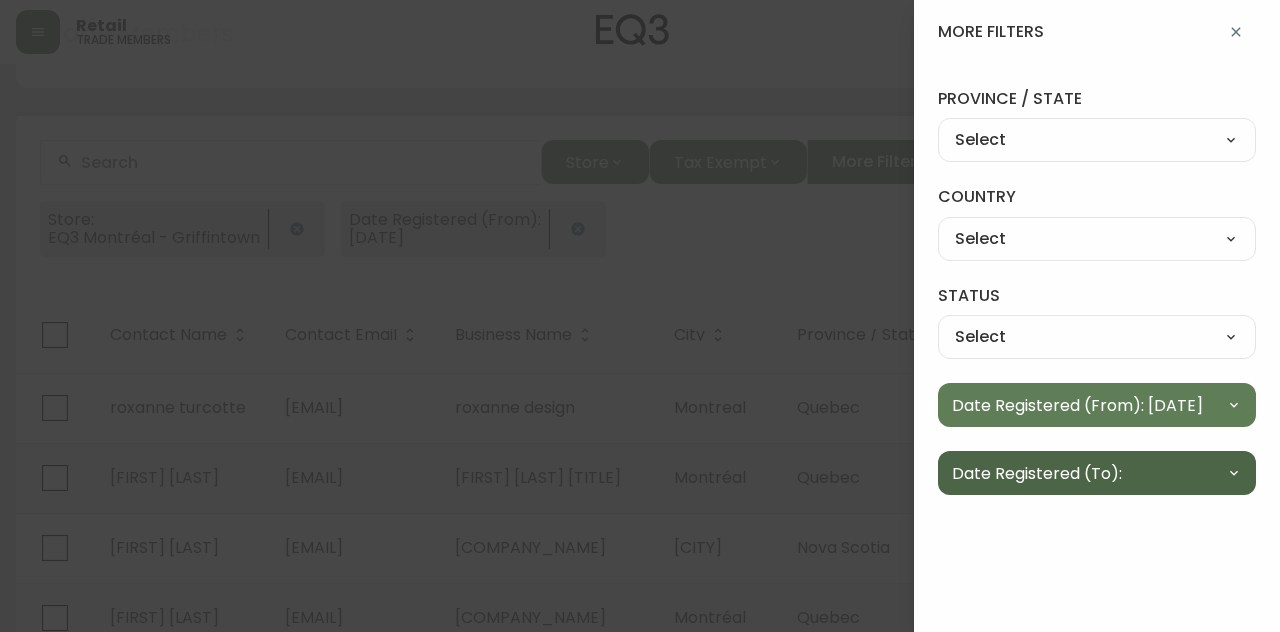 click on "Date Registered (To):" at bounding box center [1037, 473] 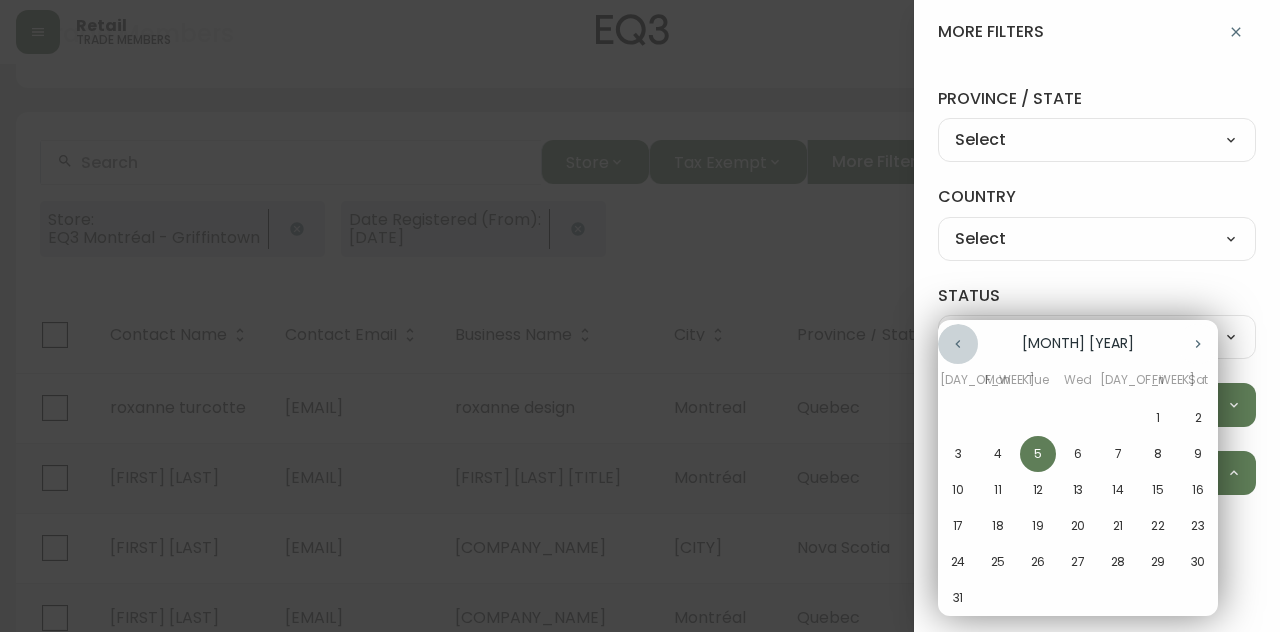 click 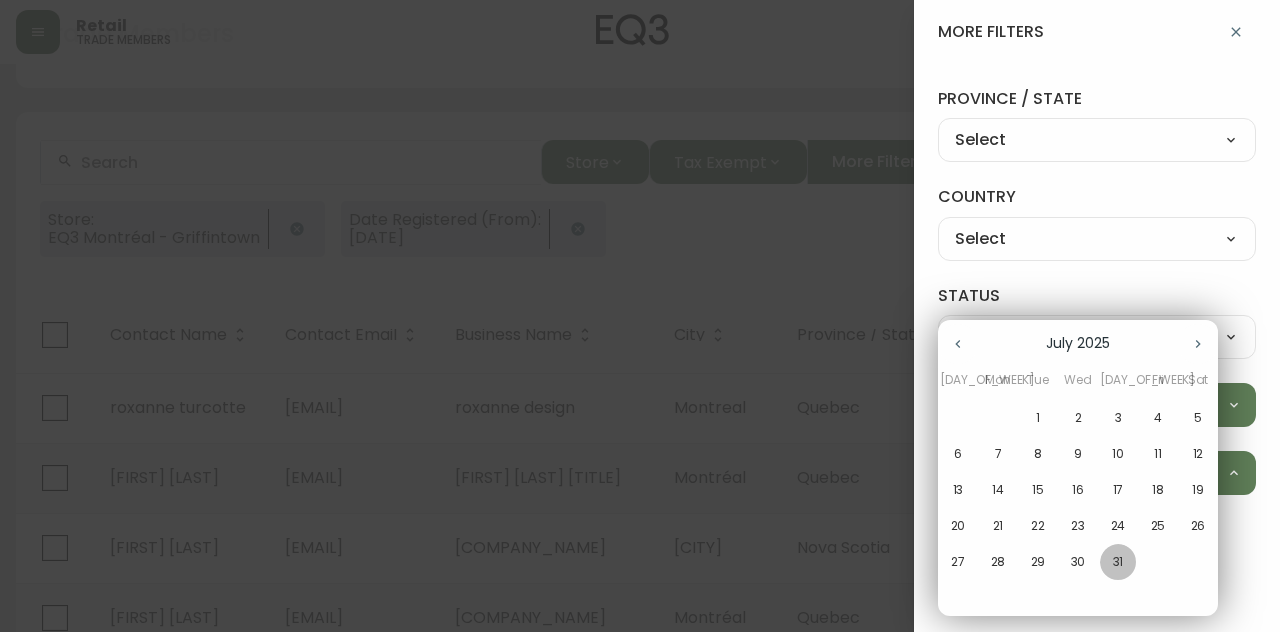click on "31" at bounding box center [1118, 562] 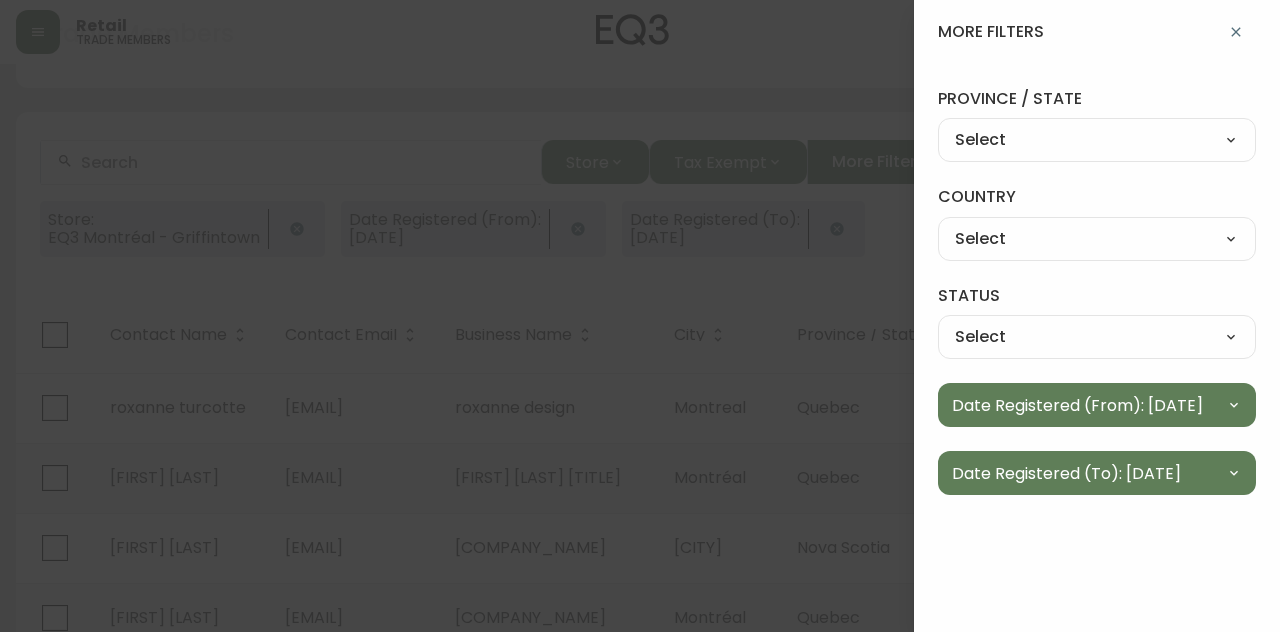 click at bounding box center (640, 316) 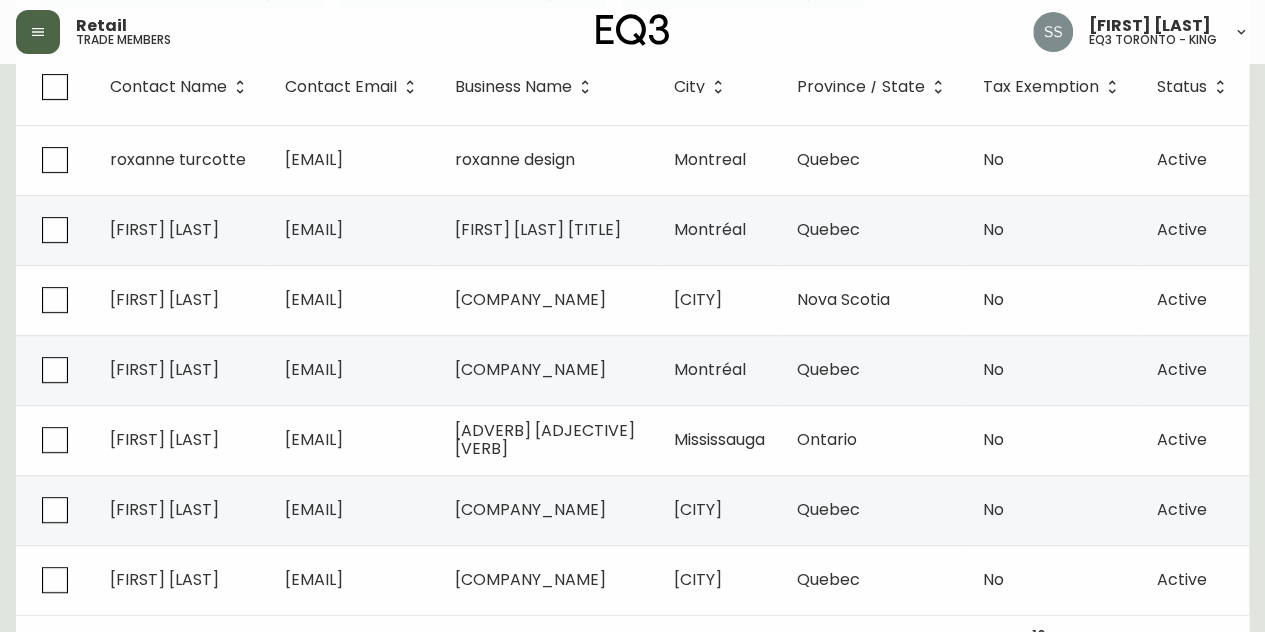 scroll, scrollTop: 0, scrollLeft: 0, axis: both 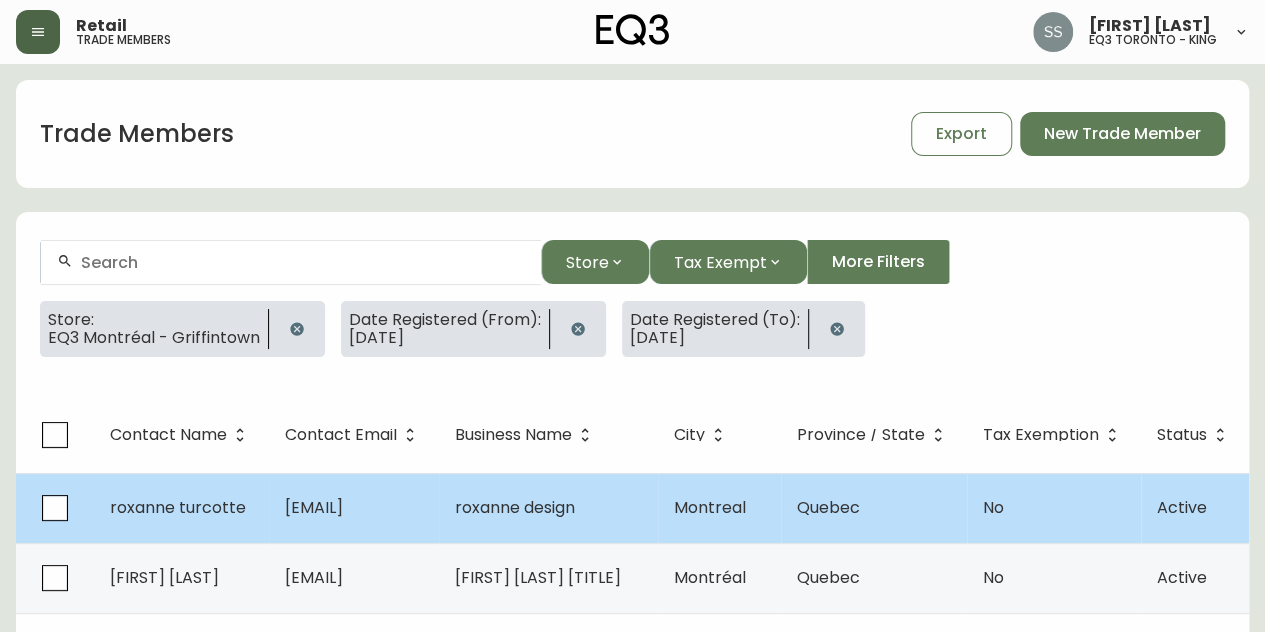 click on "[EMAIL]" at bounding box center [314, 507] 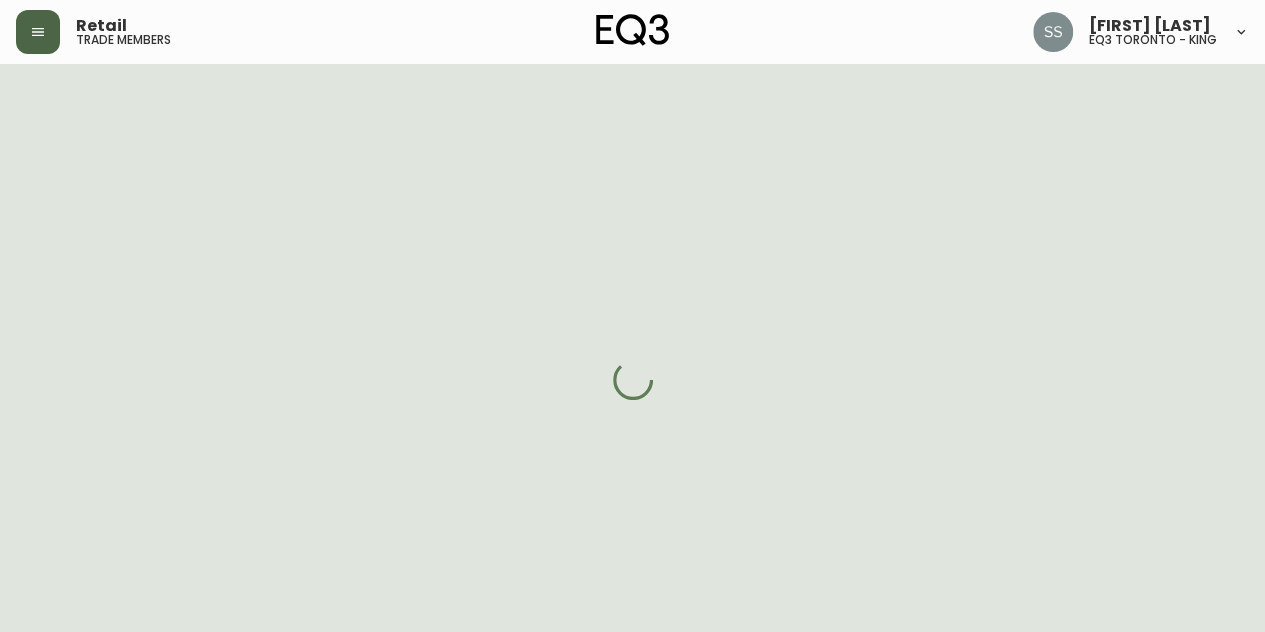 select on "QC" 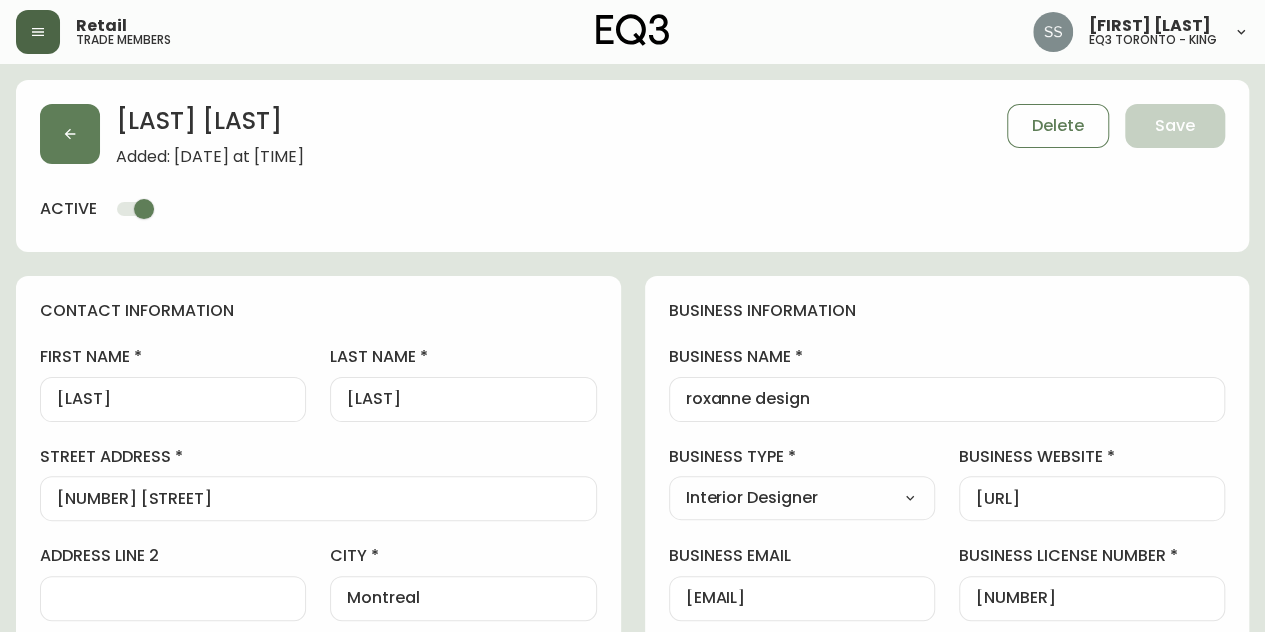 scroll, scrollTop: 0, scrollLeft: 0, axis: both 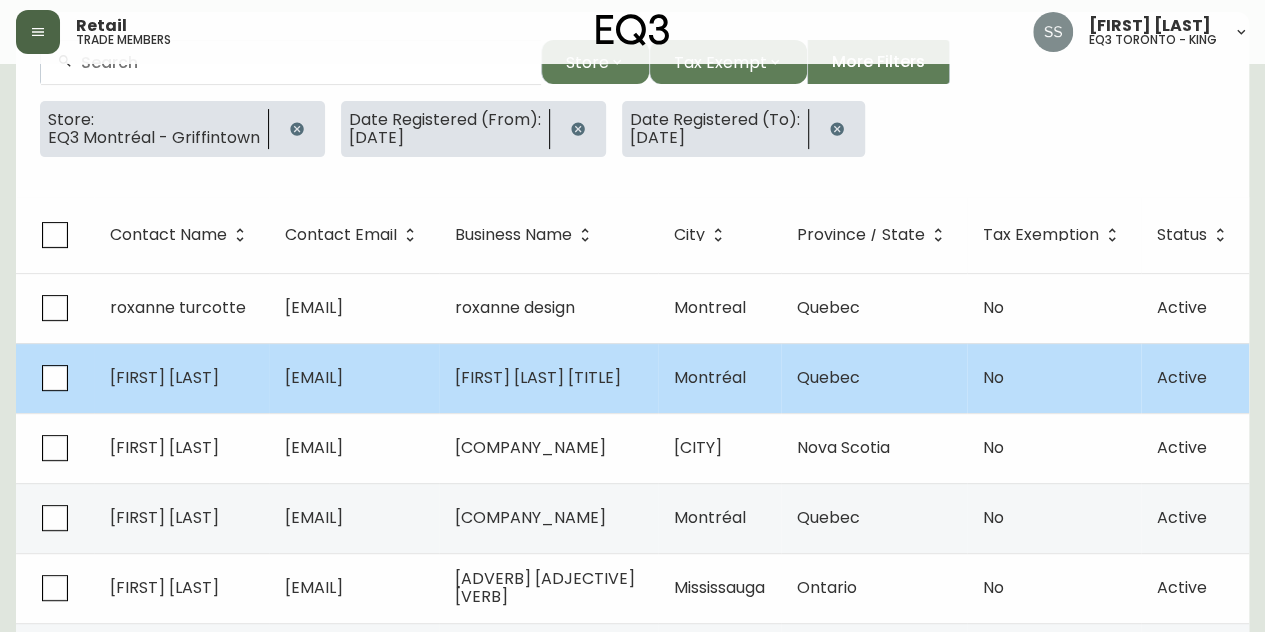 click on "[FIRST] [LAST]" at bounding box center [181, 378] 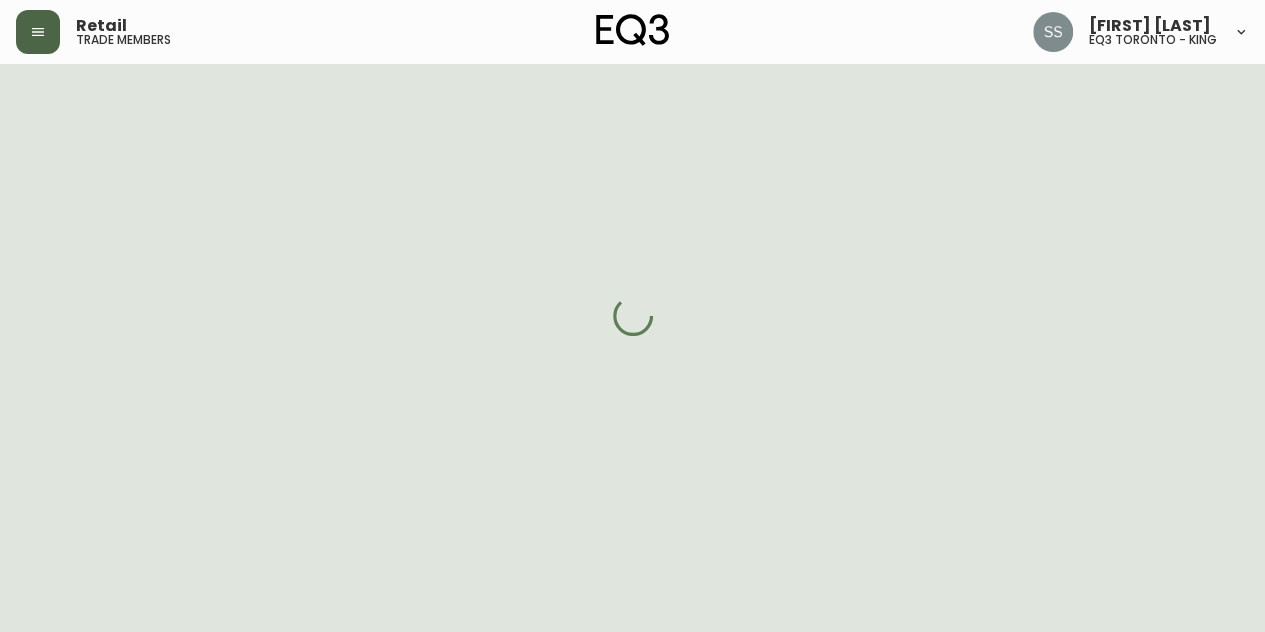 select on "QC" 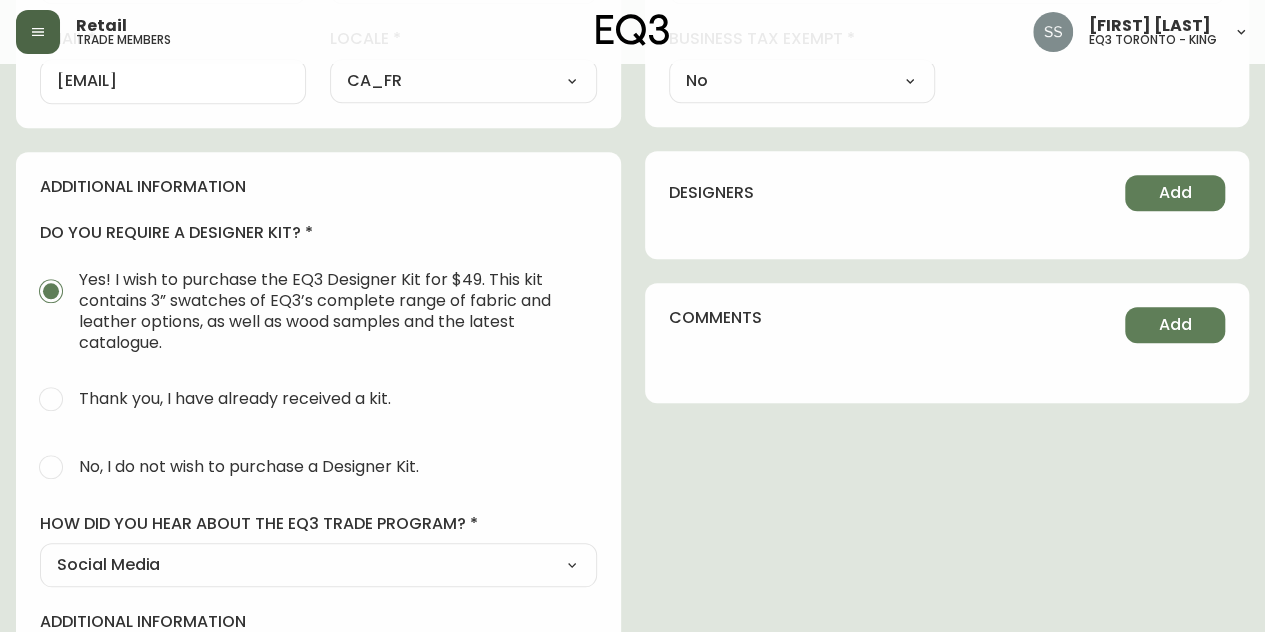 scroll, scrollTop: 969, scrollLeft: 0, axis: vertical 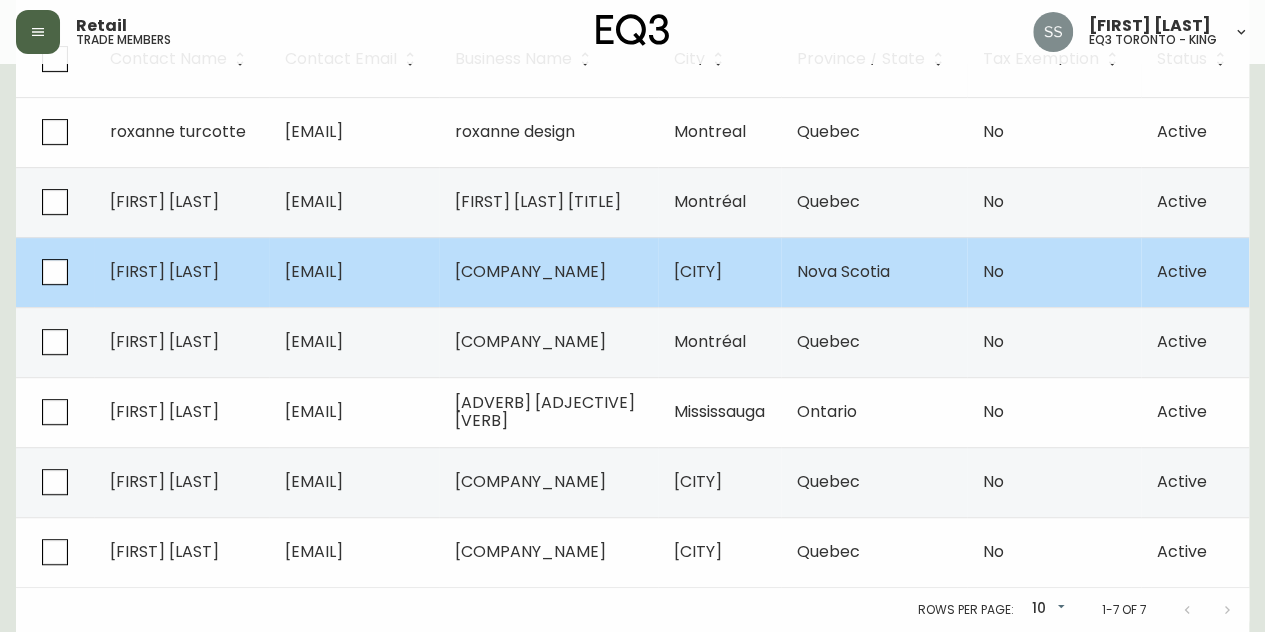click on "[EMAIL]" at bounding box center [354, 272] 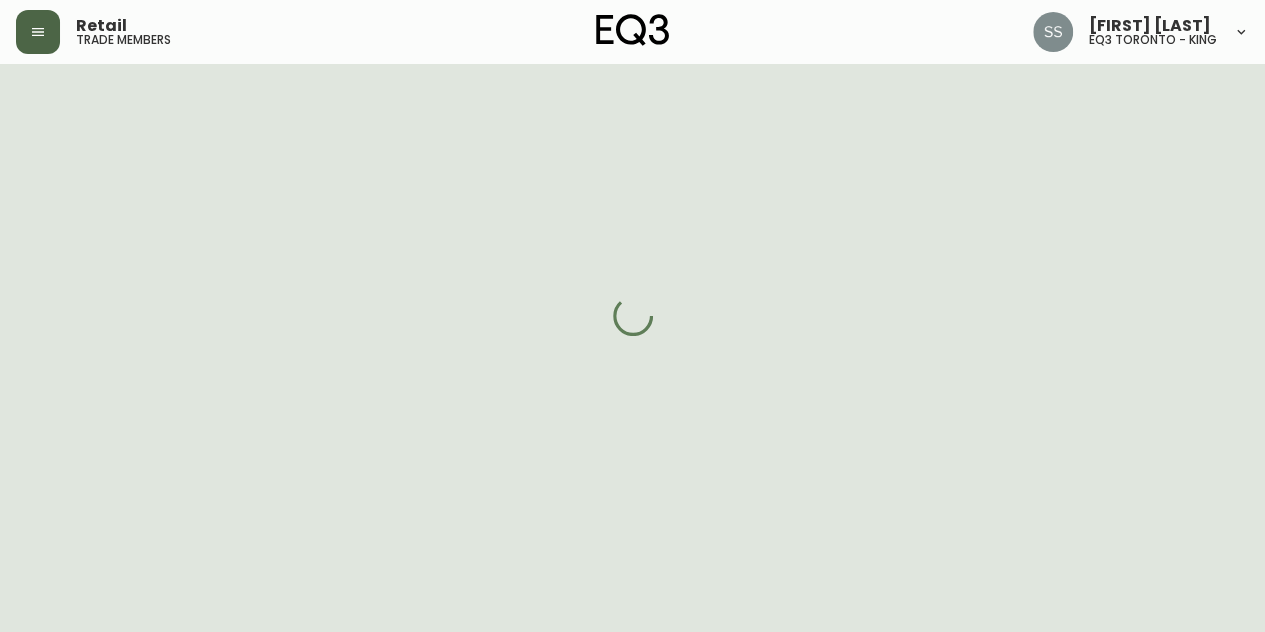 select on "[STATE_CODE]" 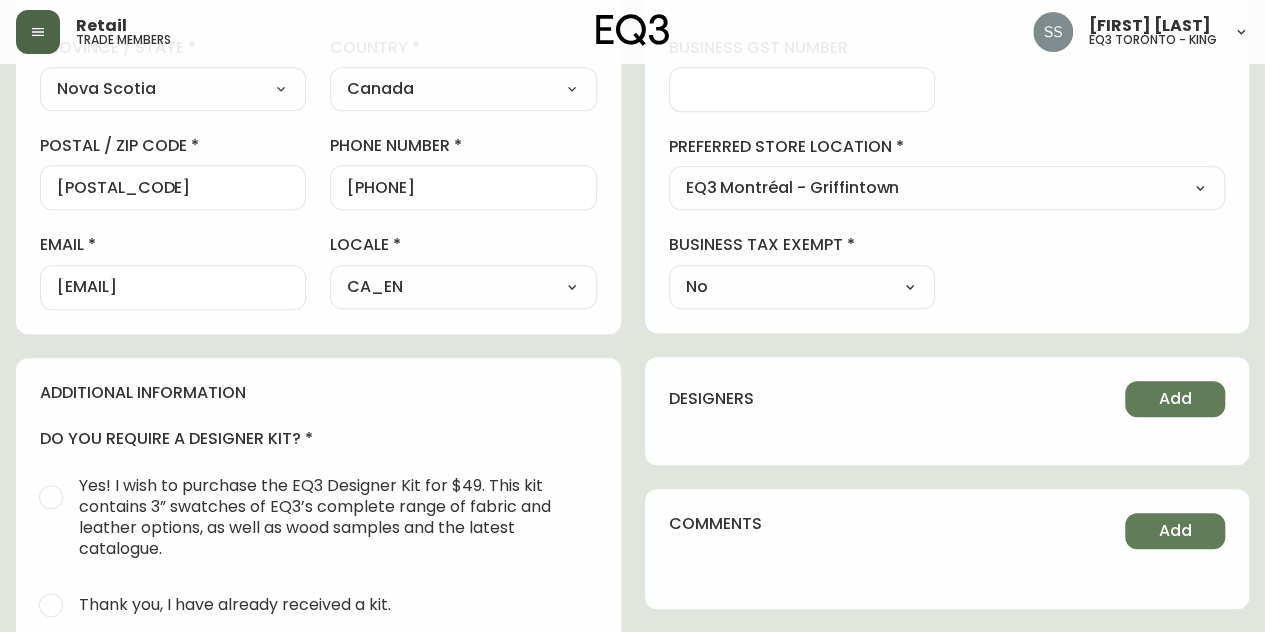 scroll, scrollTop: 969, scrollLeft: 0, axis: vertical 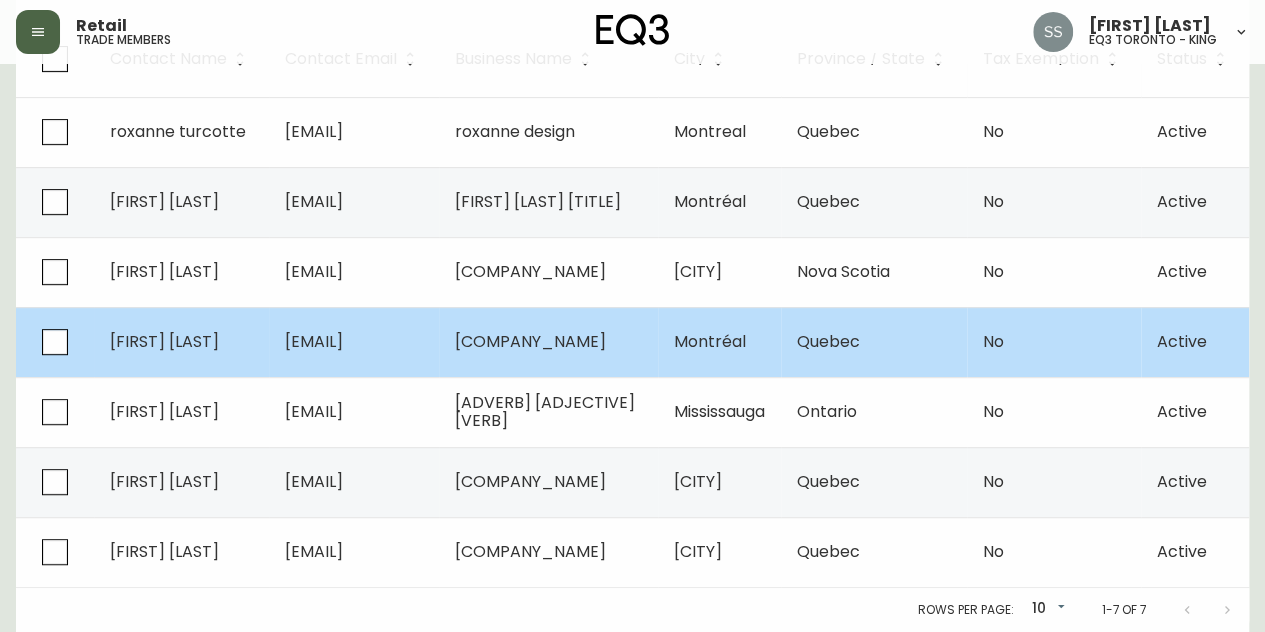 click on "[EMAIL]" at bounding box center (354, 342) 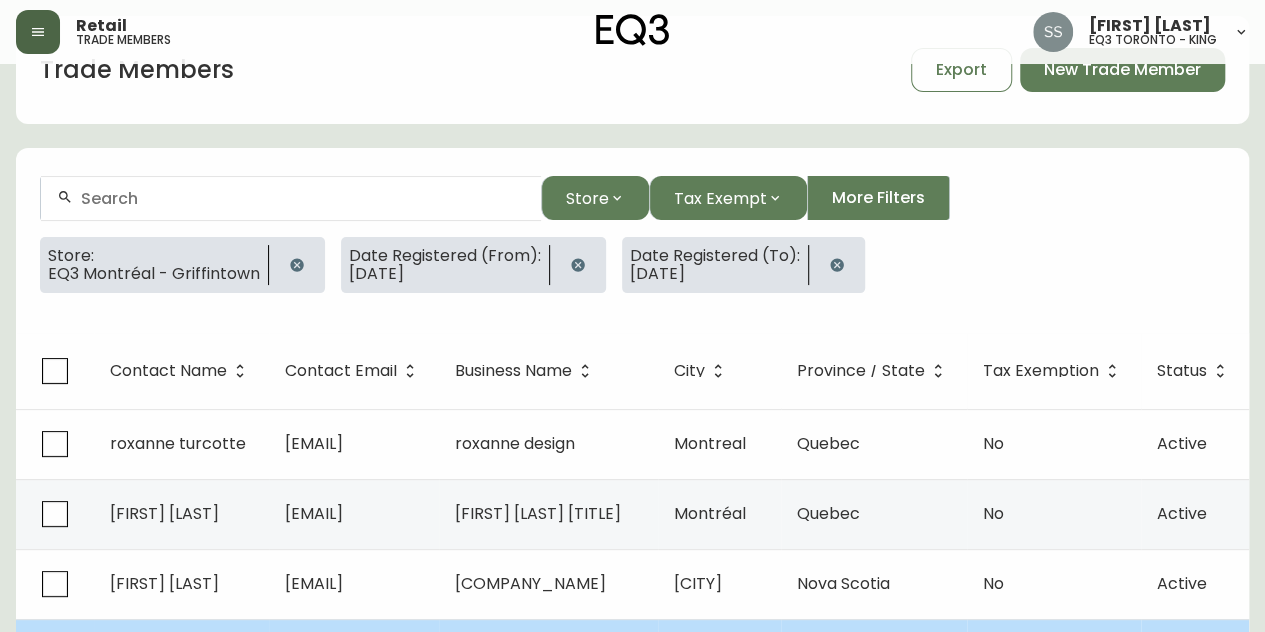 select on "QC" 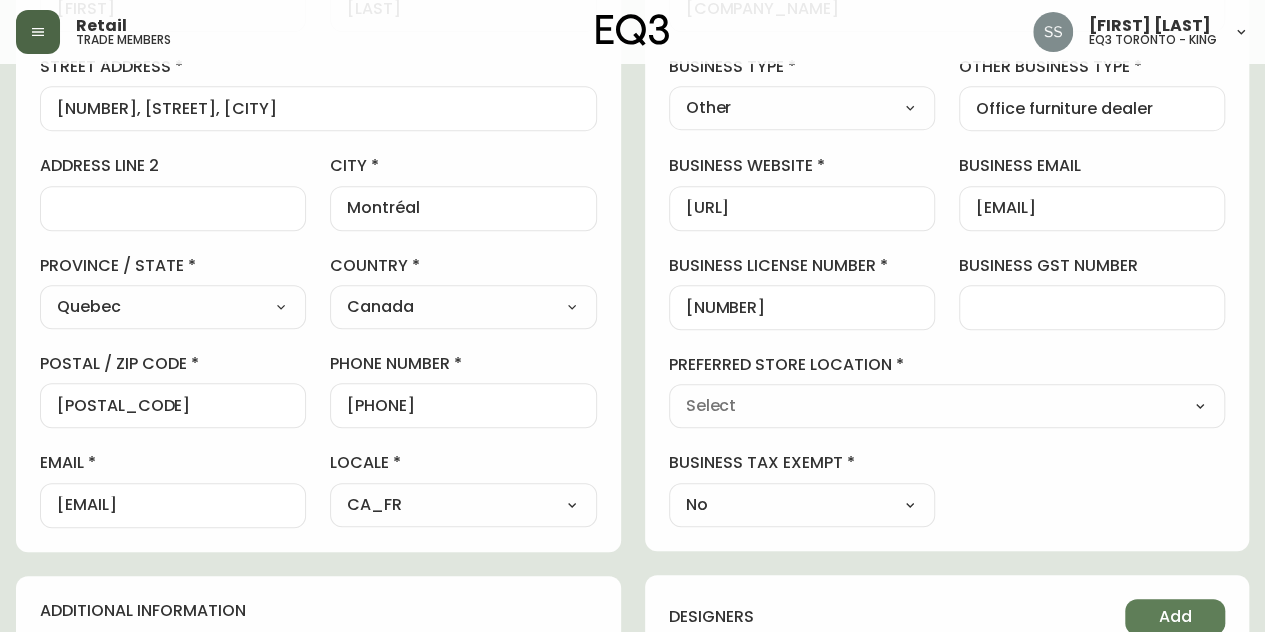 type on "EQ3 Montréal - Griffintown" 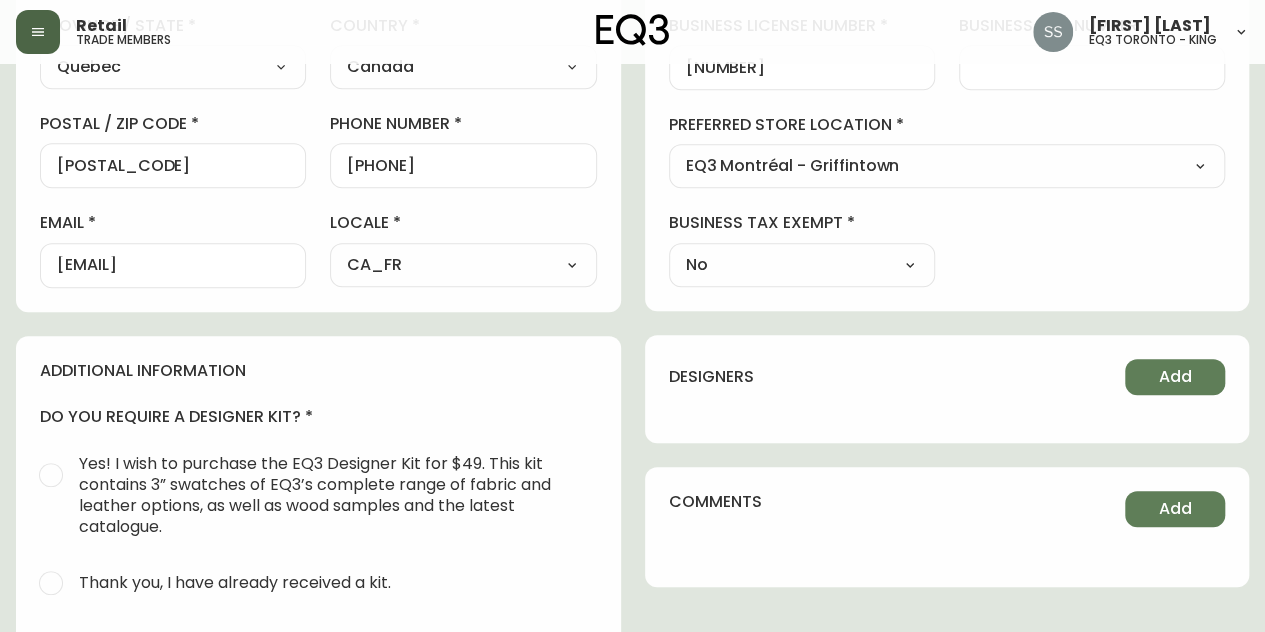 select on "[ALPHANUMERIC_STRING]" 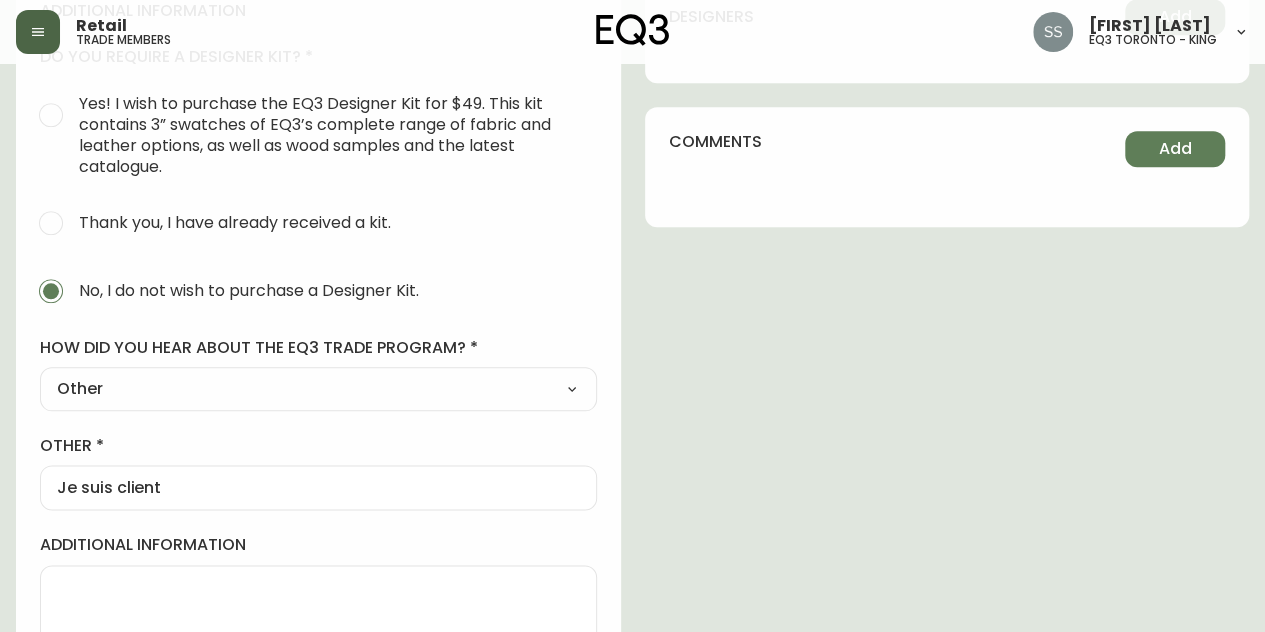 scroll, scrollTop: 1068, scrollLeft: 0, axis: vertical 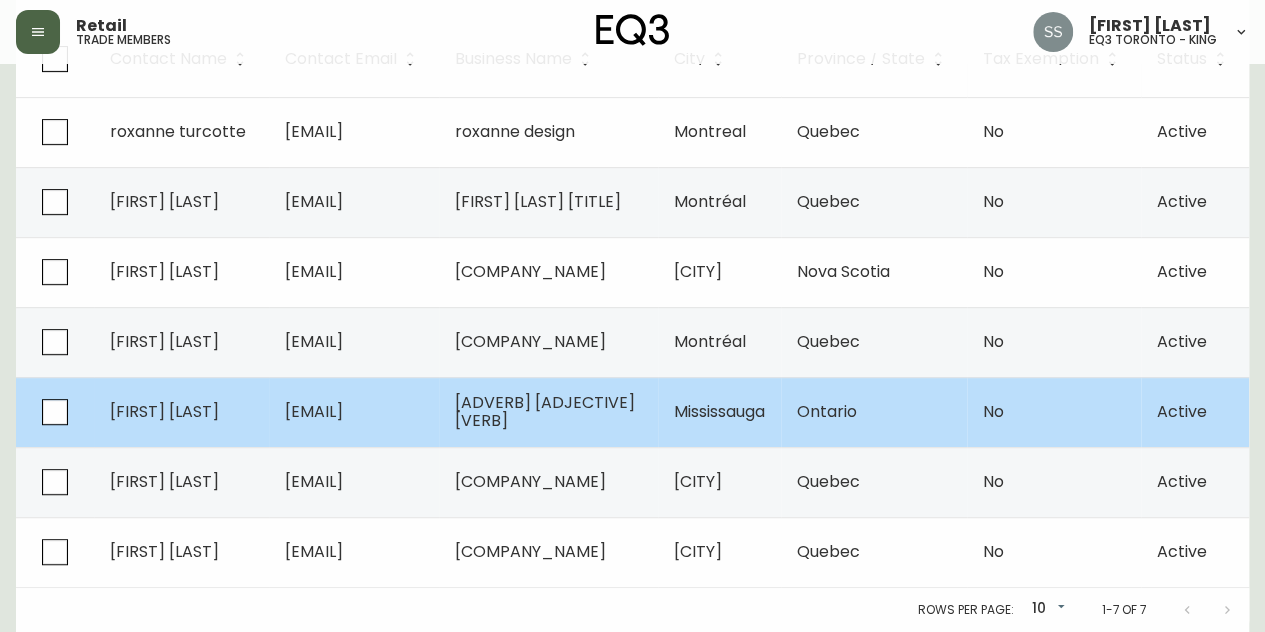 click on "[EMAIL]" at bounding box center [354, 412] 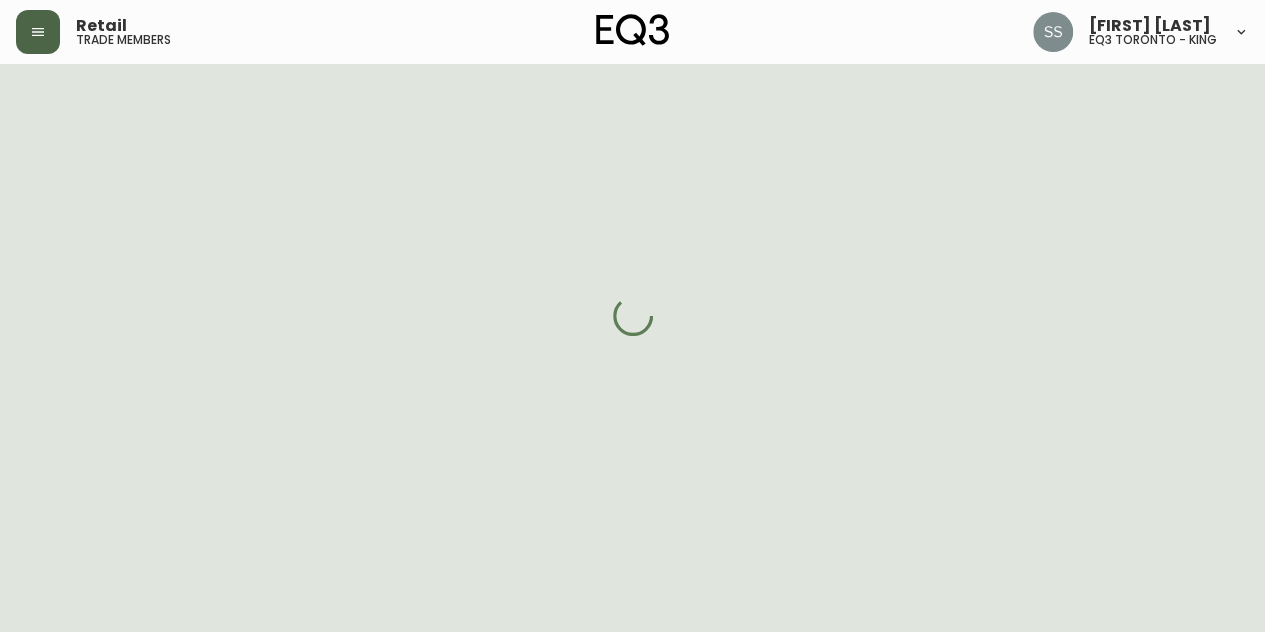 scroll, scrollTop: 390, scrollLeft: 0, axis: vertical 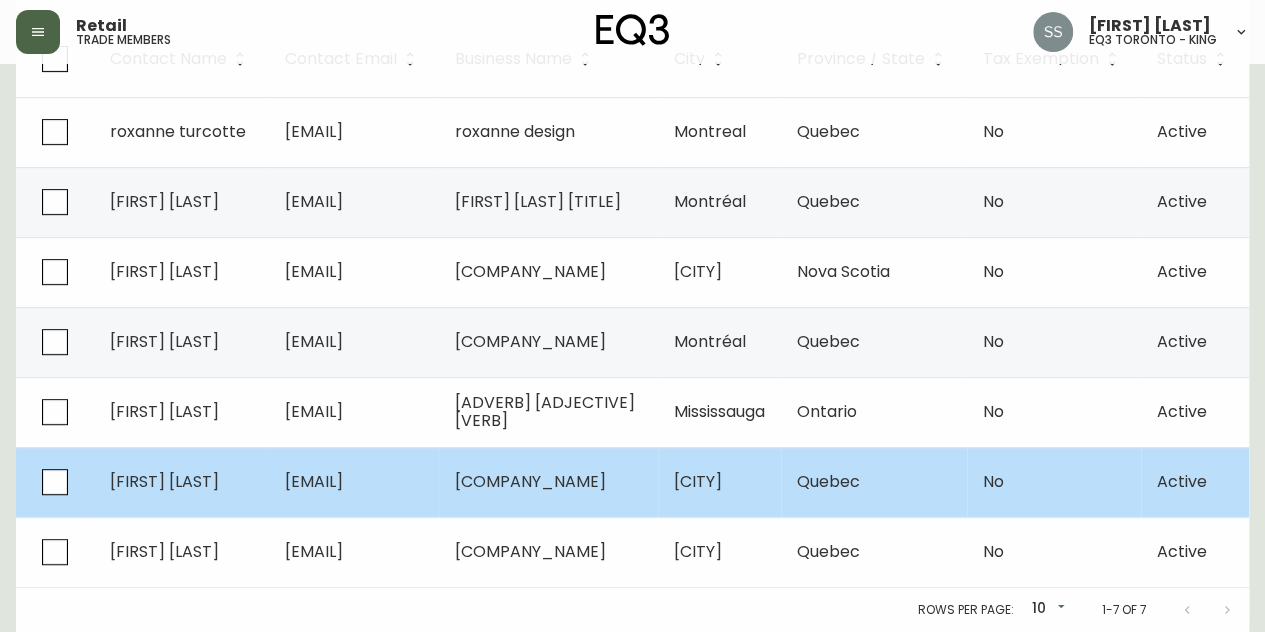 click on "[EMAIL]" at bounding box center (314, 481) 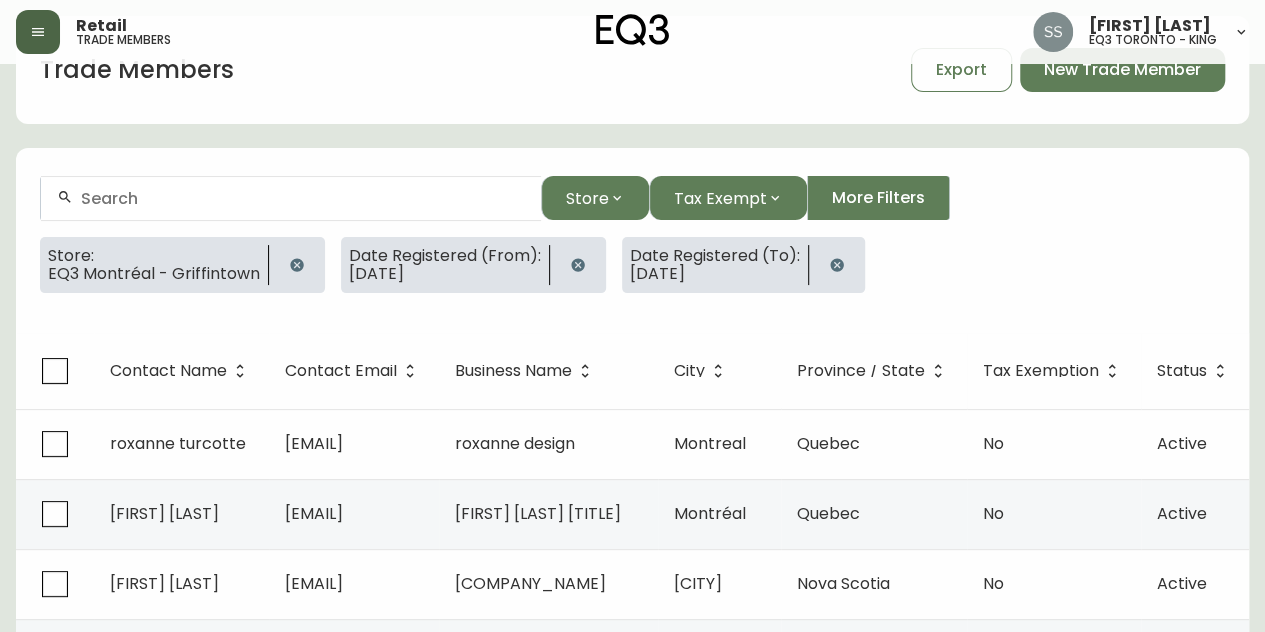 select on "QC" 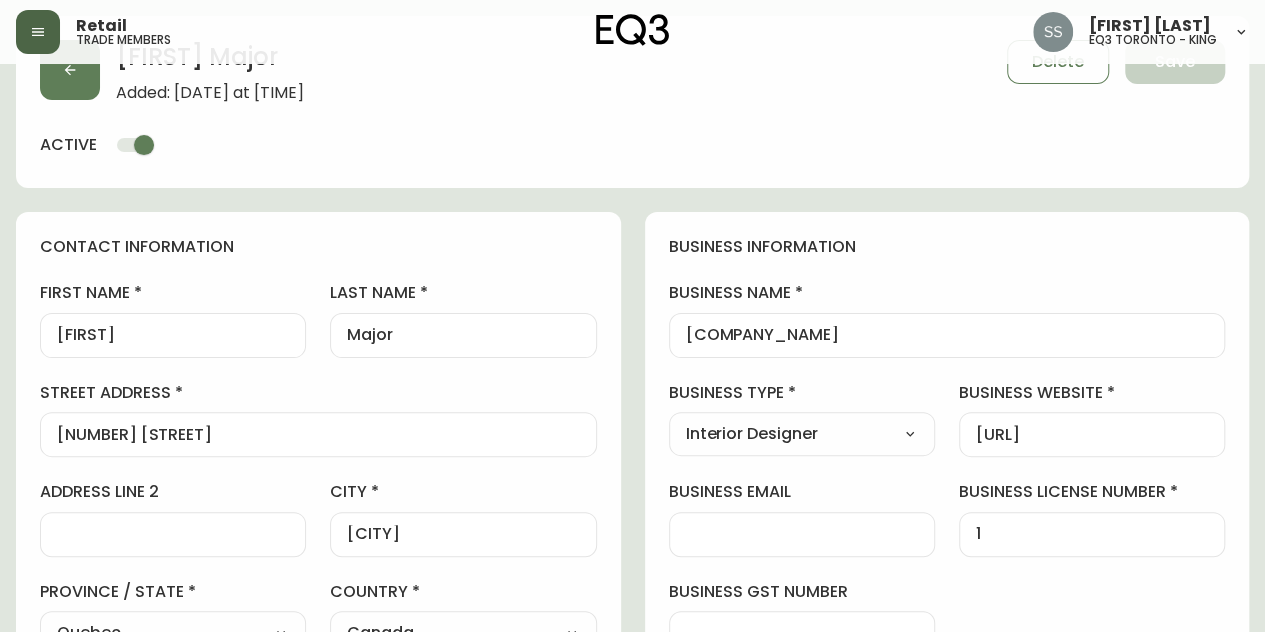 type on "EQ3 Montréal - Griffintown" 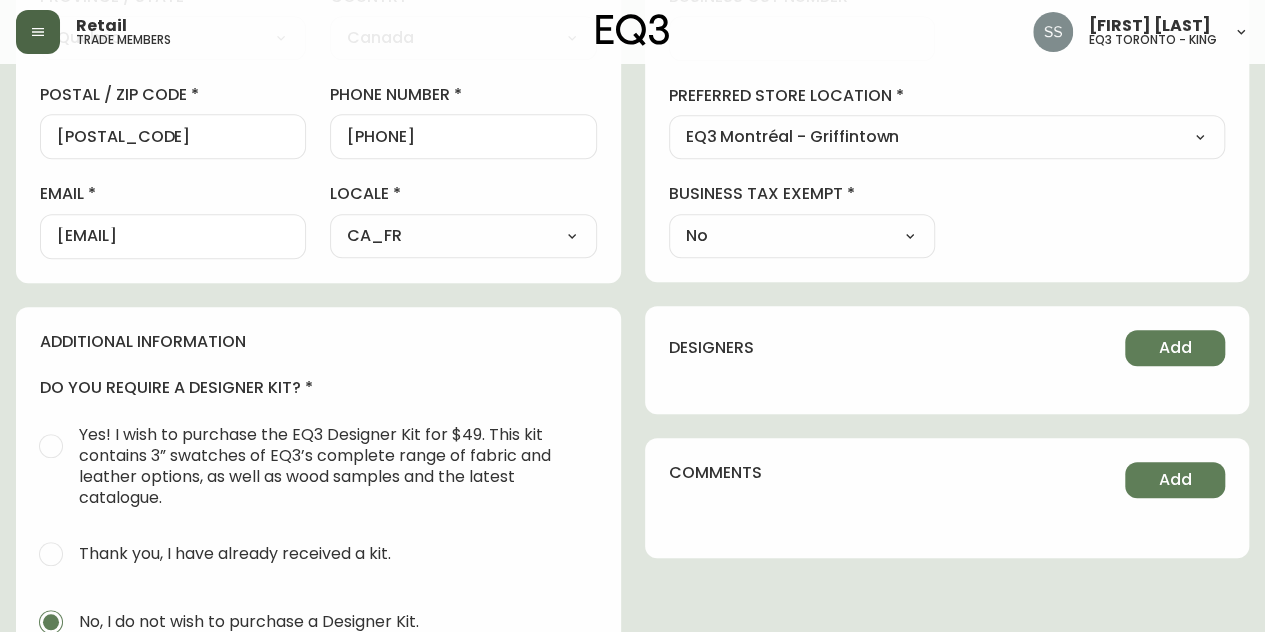select on "[ALPHANUMERIC_STRING]" 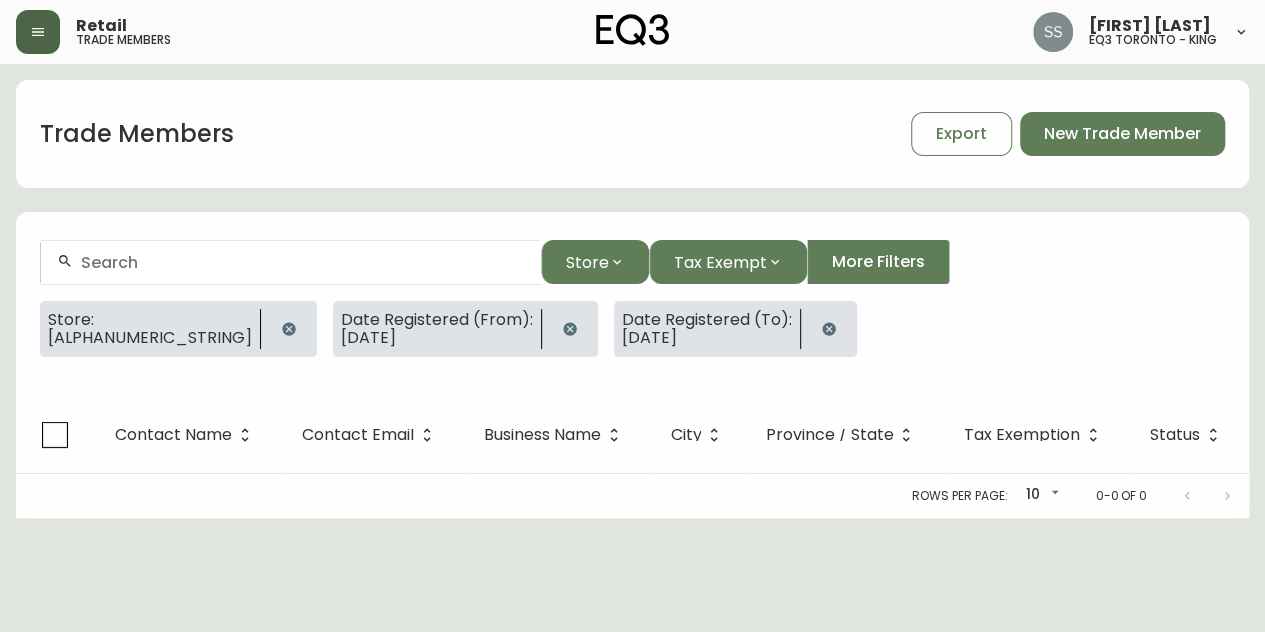 scroll, scrollTop: 0, scrollLeft: 0, axis: both 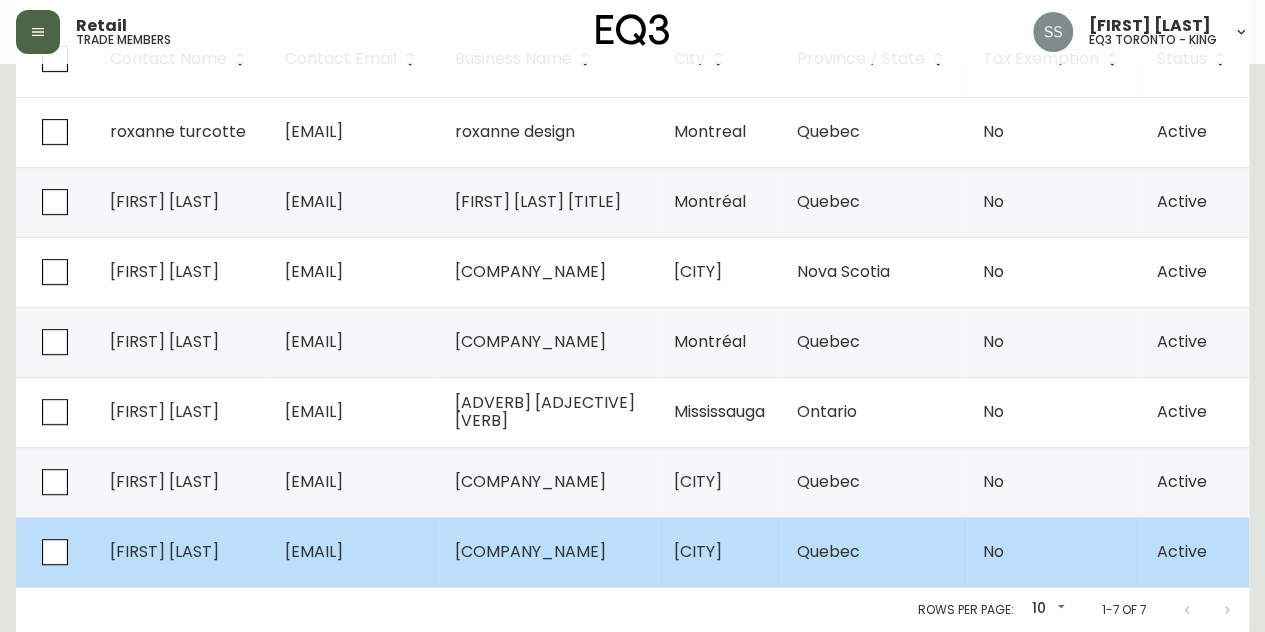 click on "[EMAIL]" at bounding box center (314, 551) 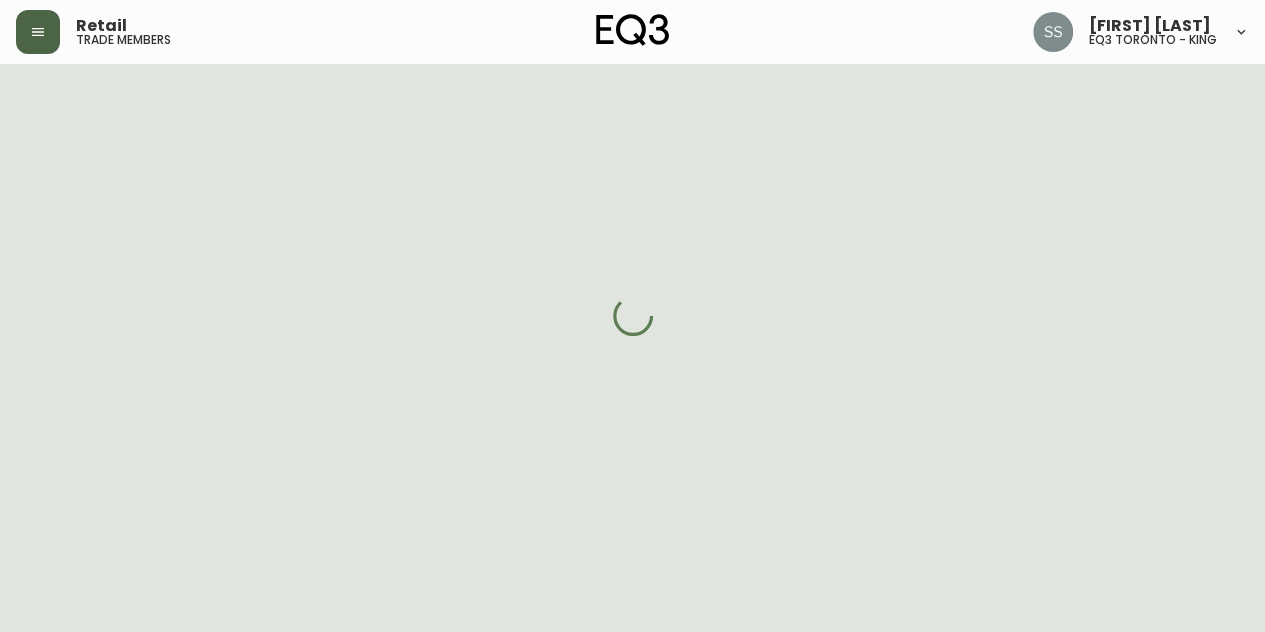 select on "QC" 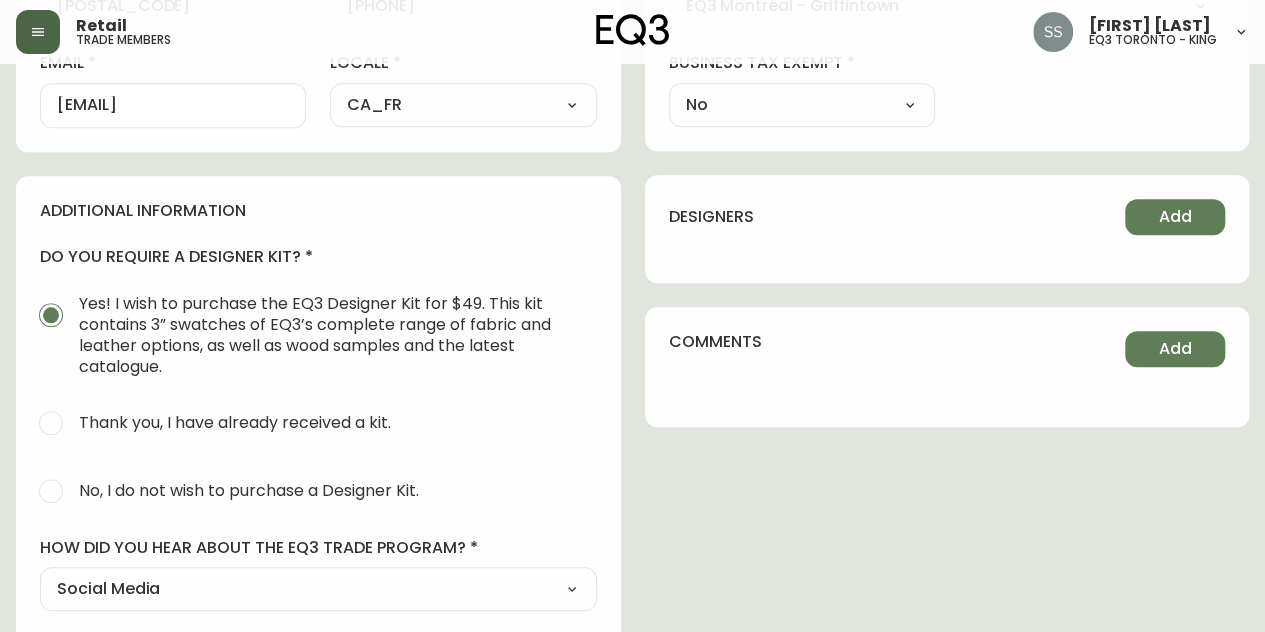 scroll, scrollTop: 969, scrollLeft: 0, axis: vertical 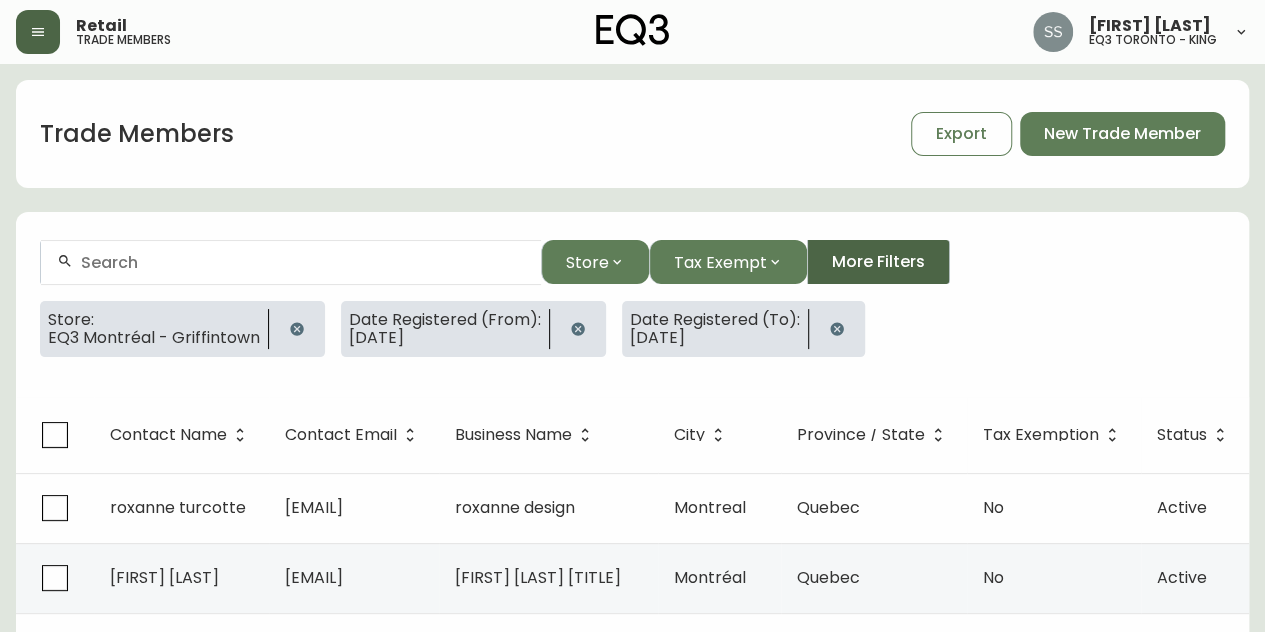 click on "More Filters" at bounding box center (878, 262) 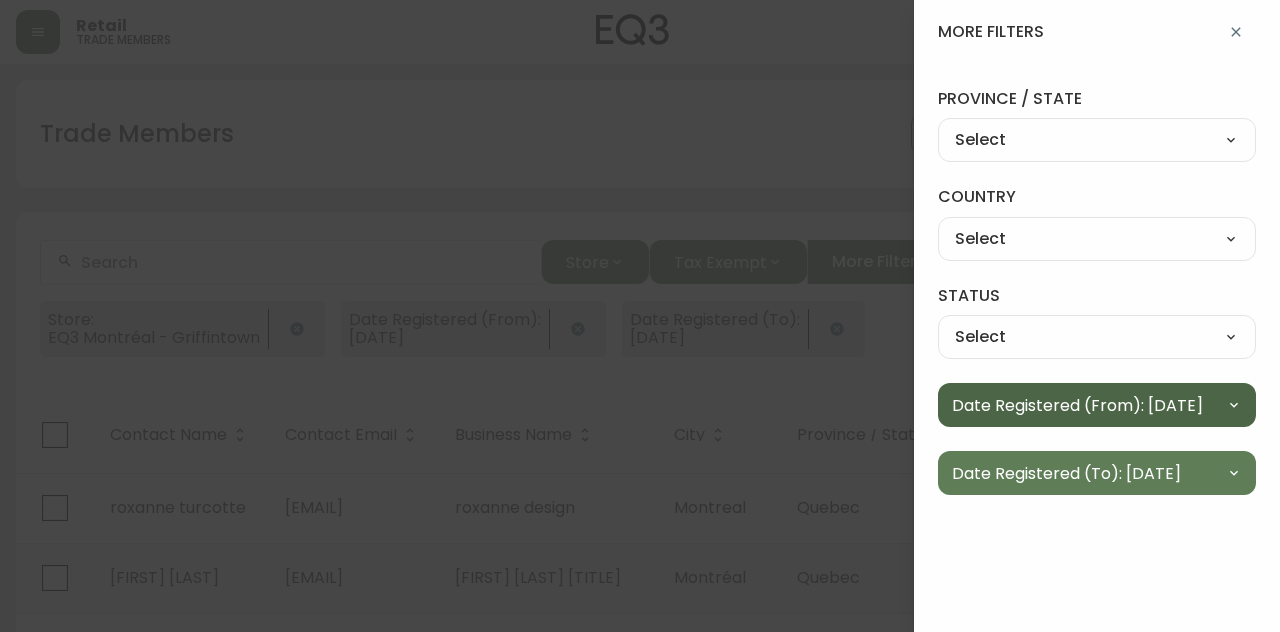 click on "Date Registered (From): [DATE]" at bounding box center (1077, 405) 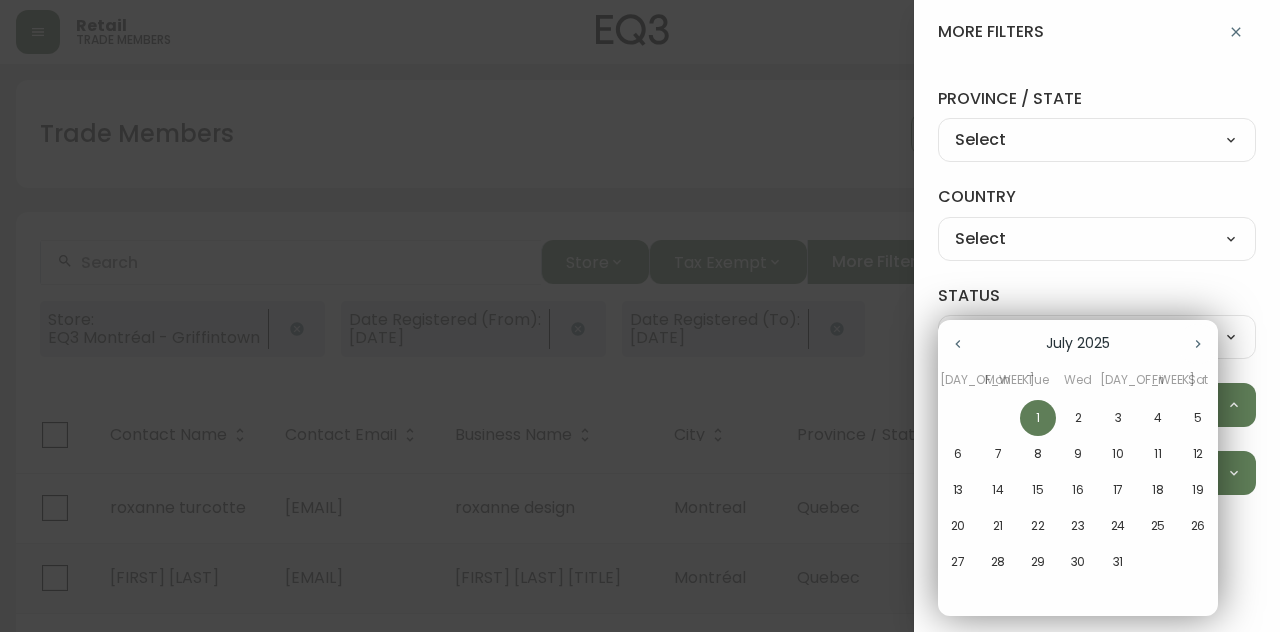 click at bounding box center (958, 344) 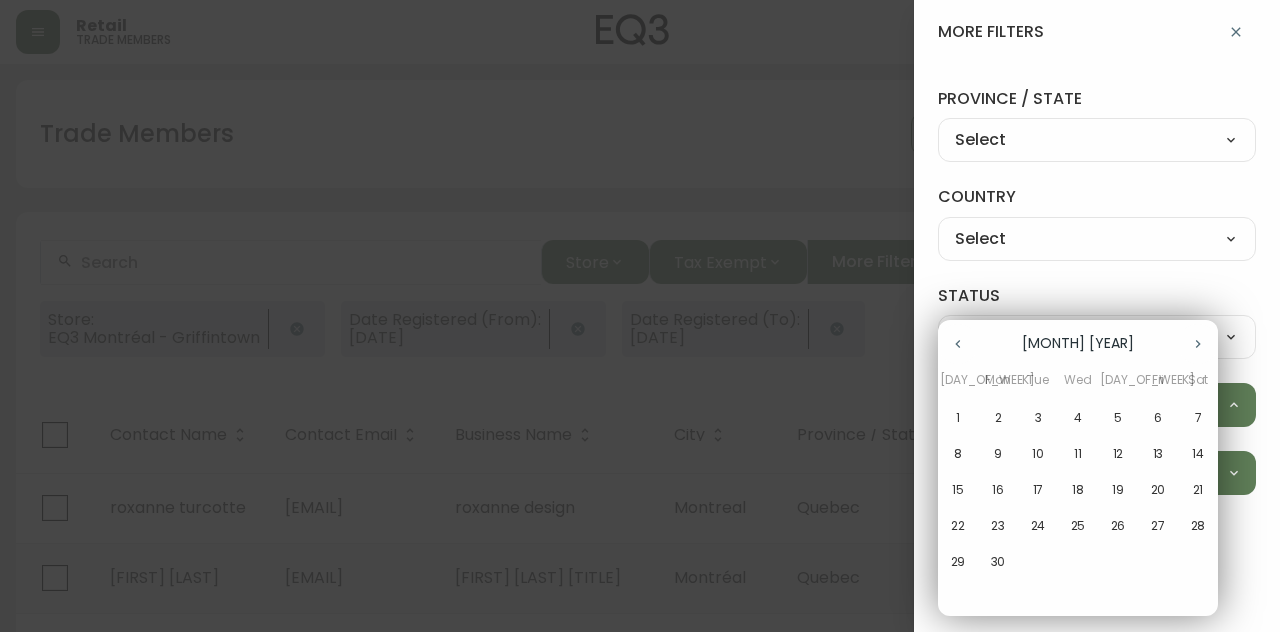 click on "1" at bounding box center (958, 418) 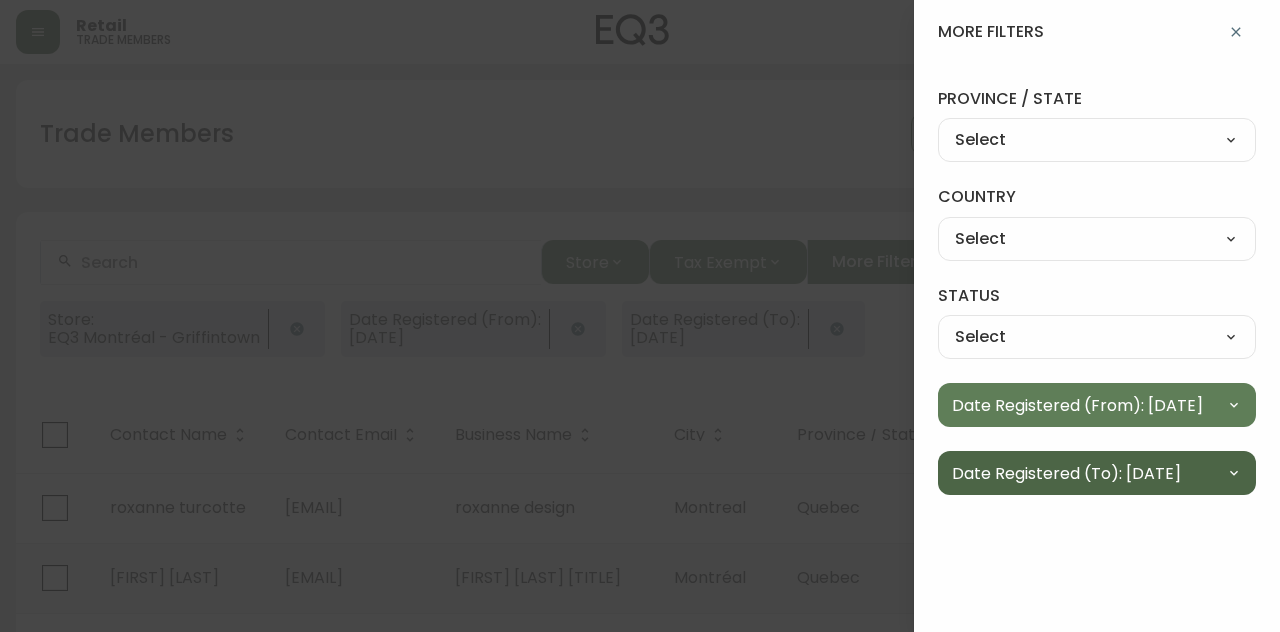 click on "Date Registered (To): [DATE]" at bounding box center (1066, 473) 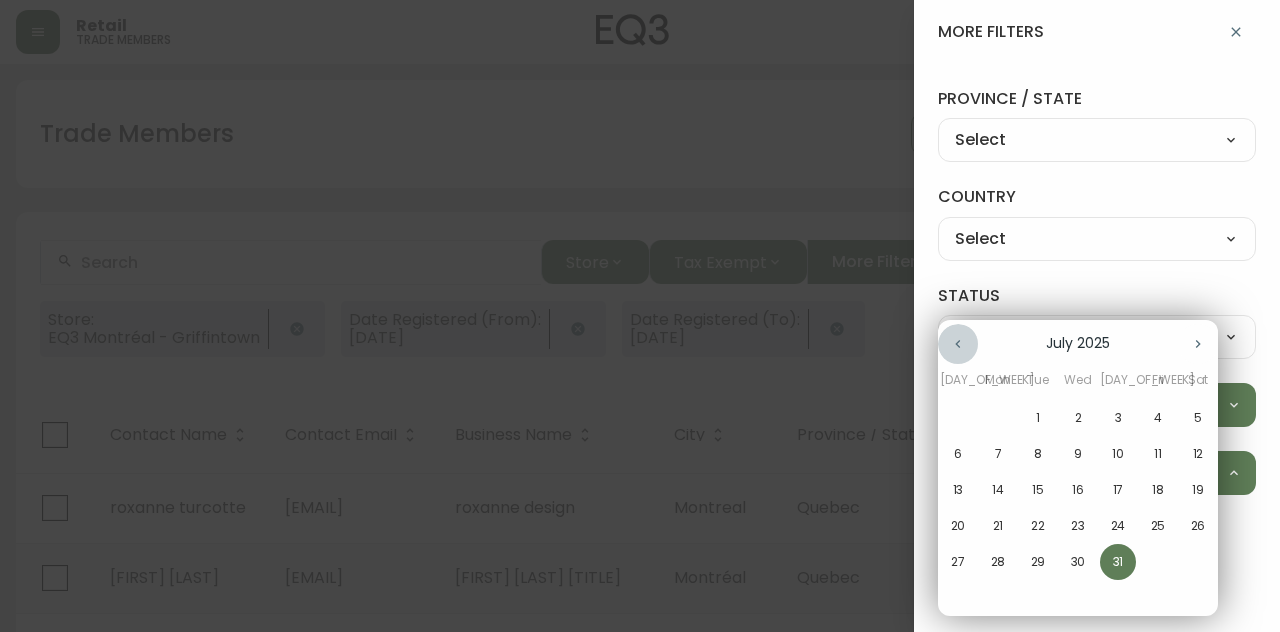 click 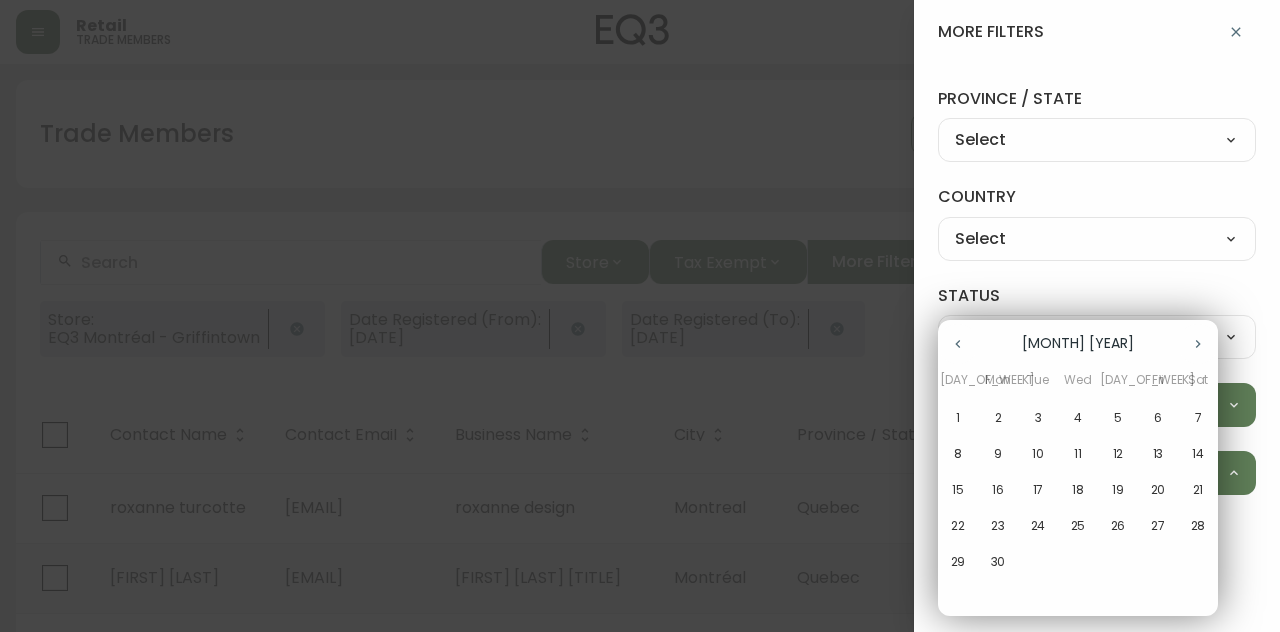 click on "30" at bounding box center (998, 562) 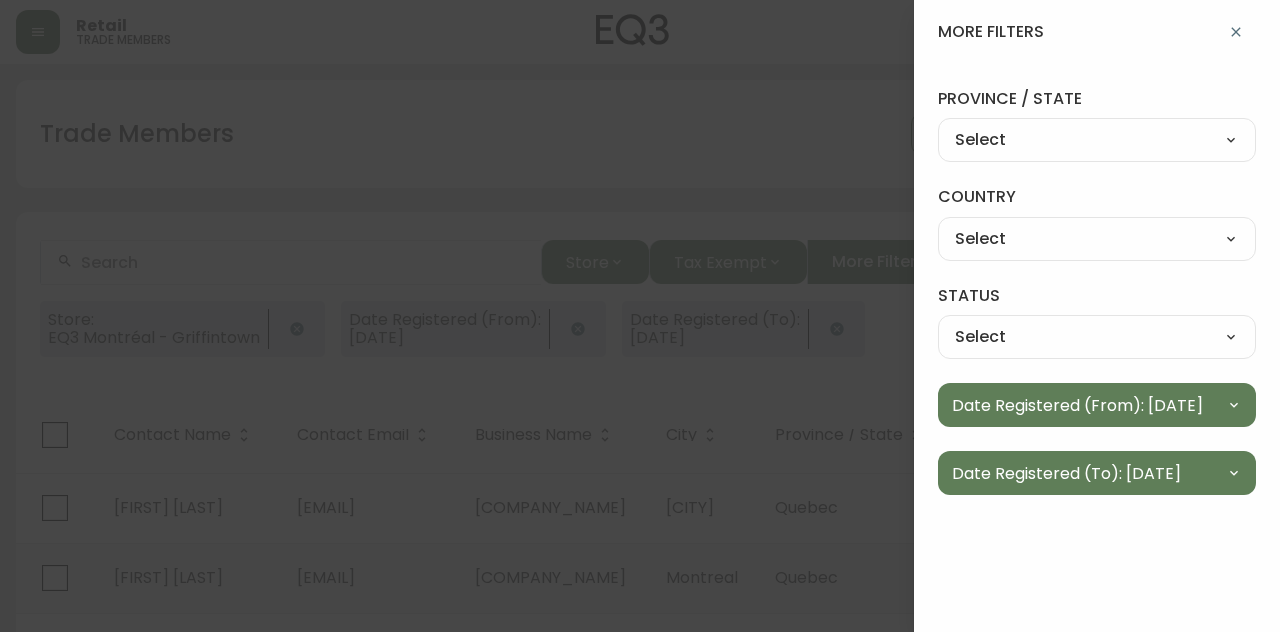 click at bounding box center (640, 316) 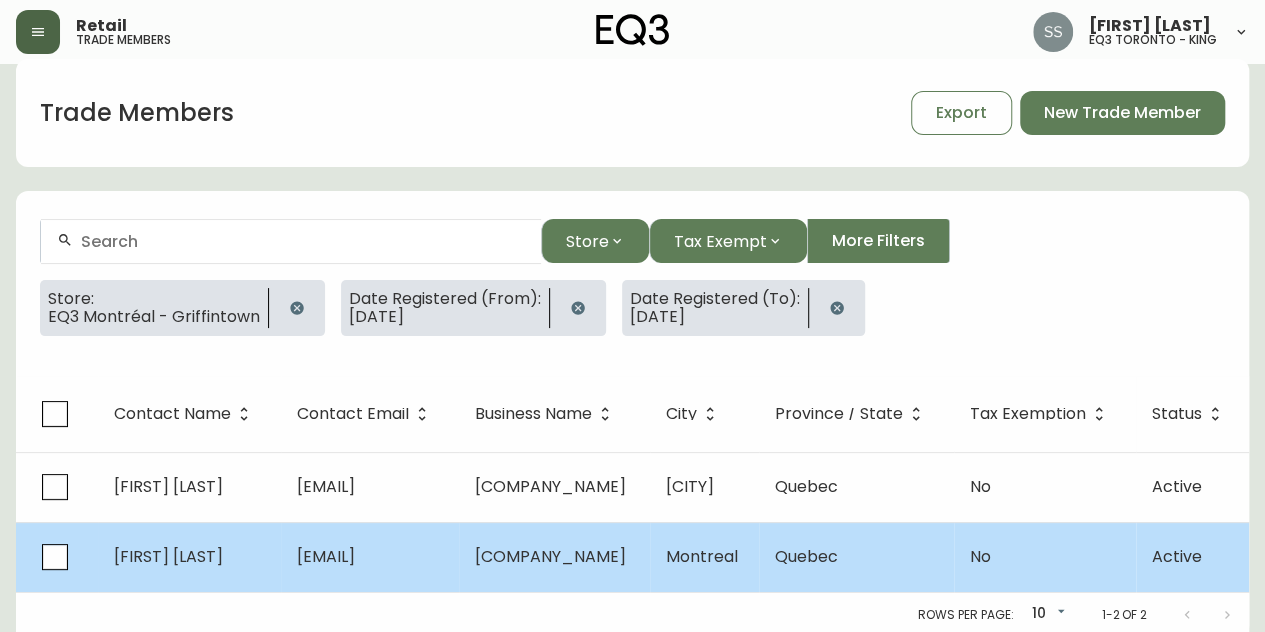 scroll, scrollTop: 40, scrollLeft: 0, axis: vertical 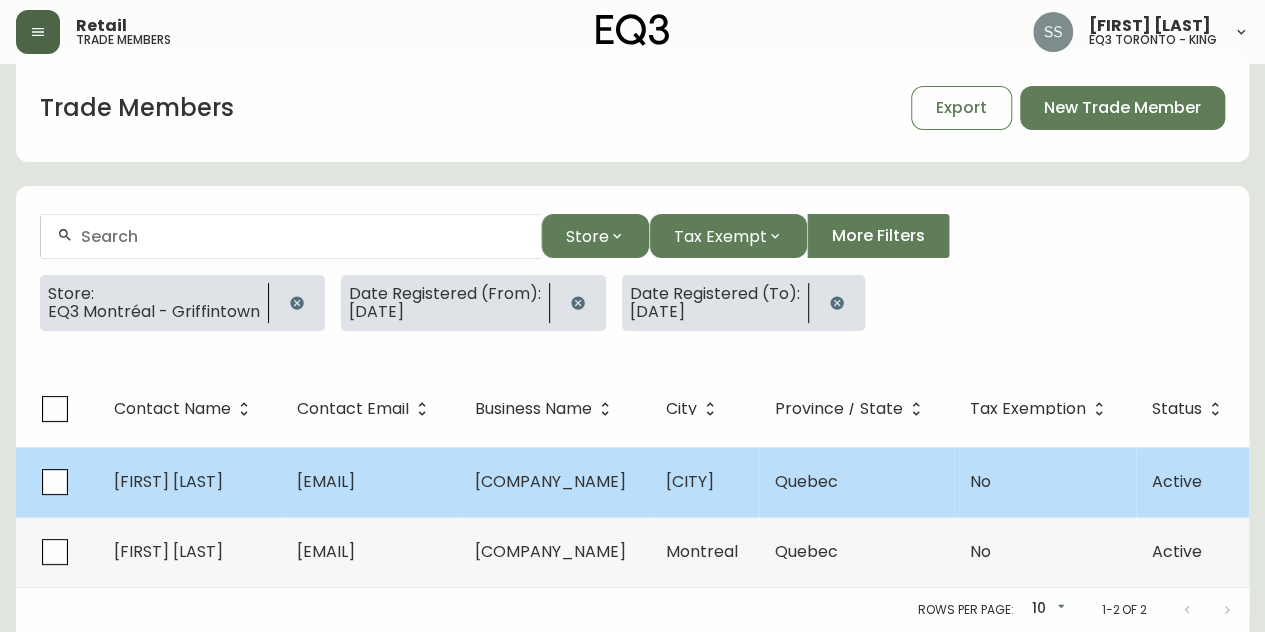 click on "[COMPANY_NAME]" at bounding box center [555, 482] 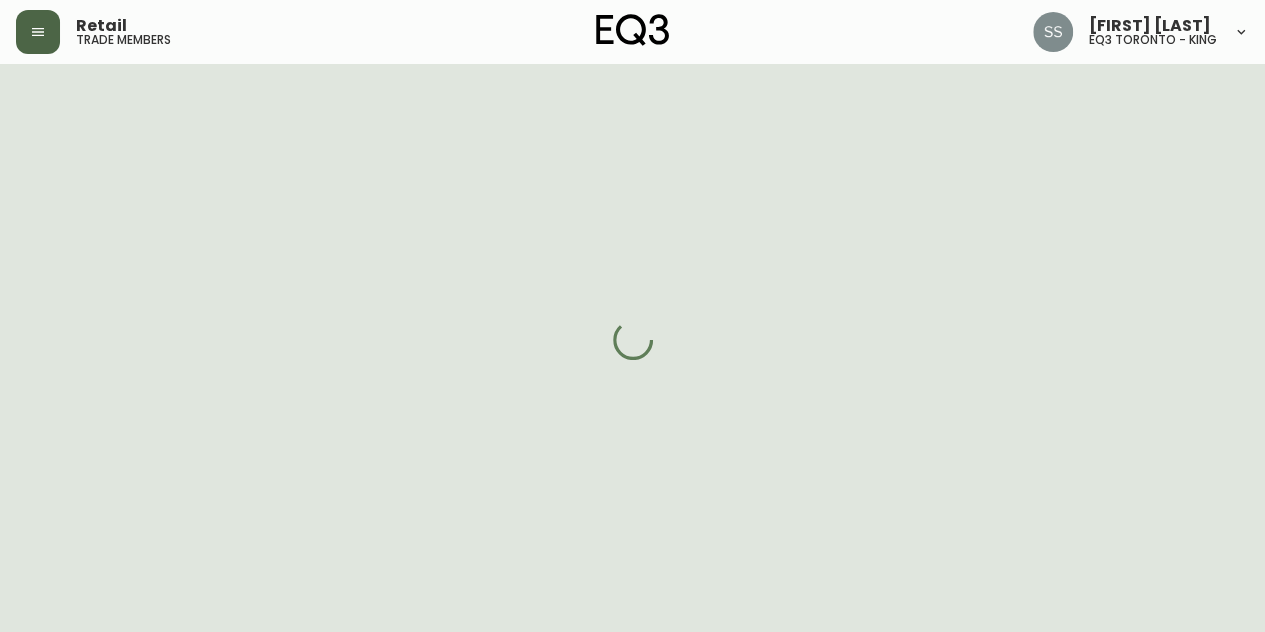 select on "QC" 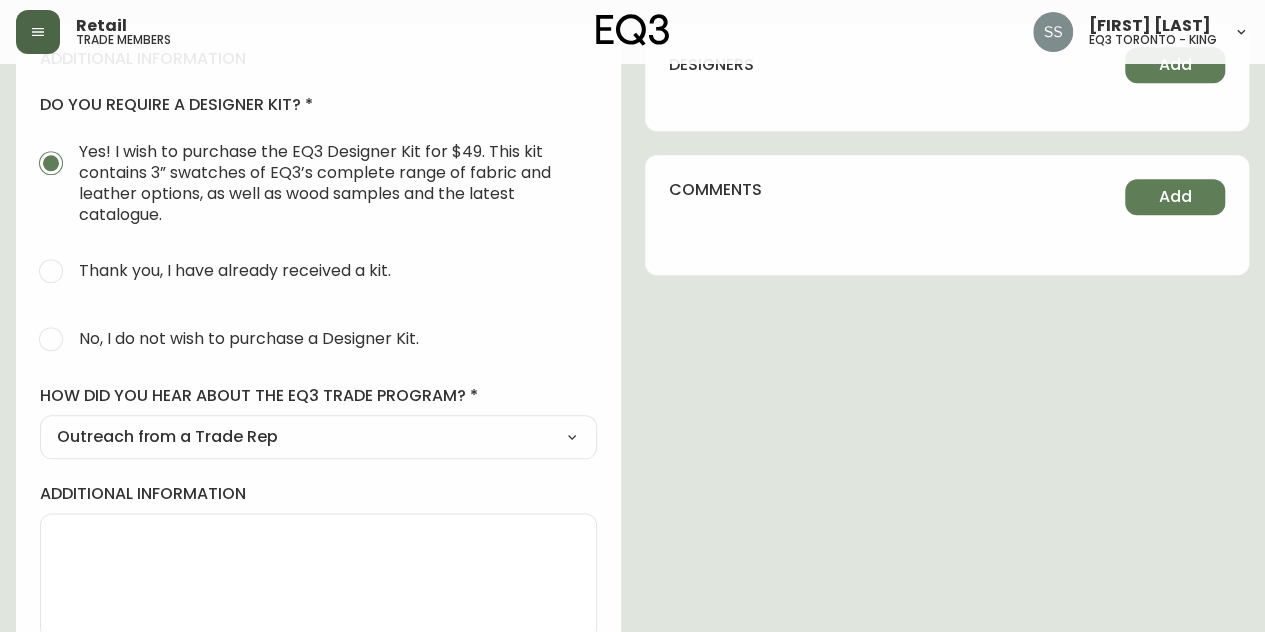 scroll, scrollTop: 969, scrollLeft: 0, axis: vertical 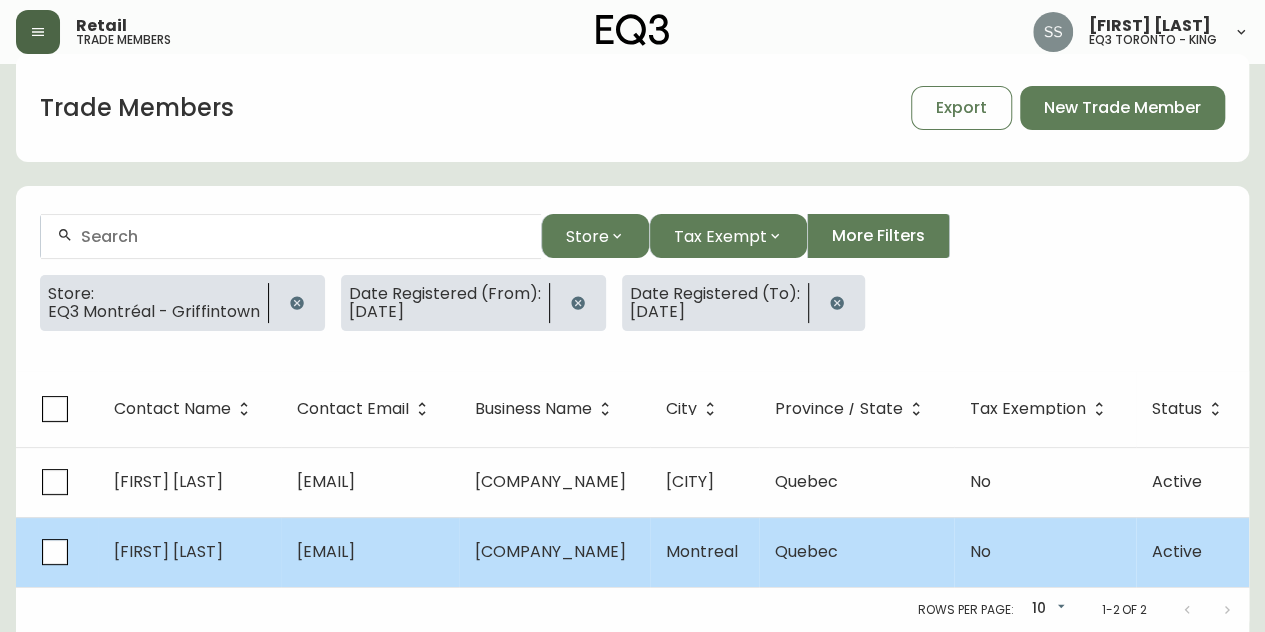 click on "[COMPANY_NAME]" at bounding box center [555, 552] 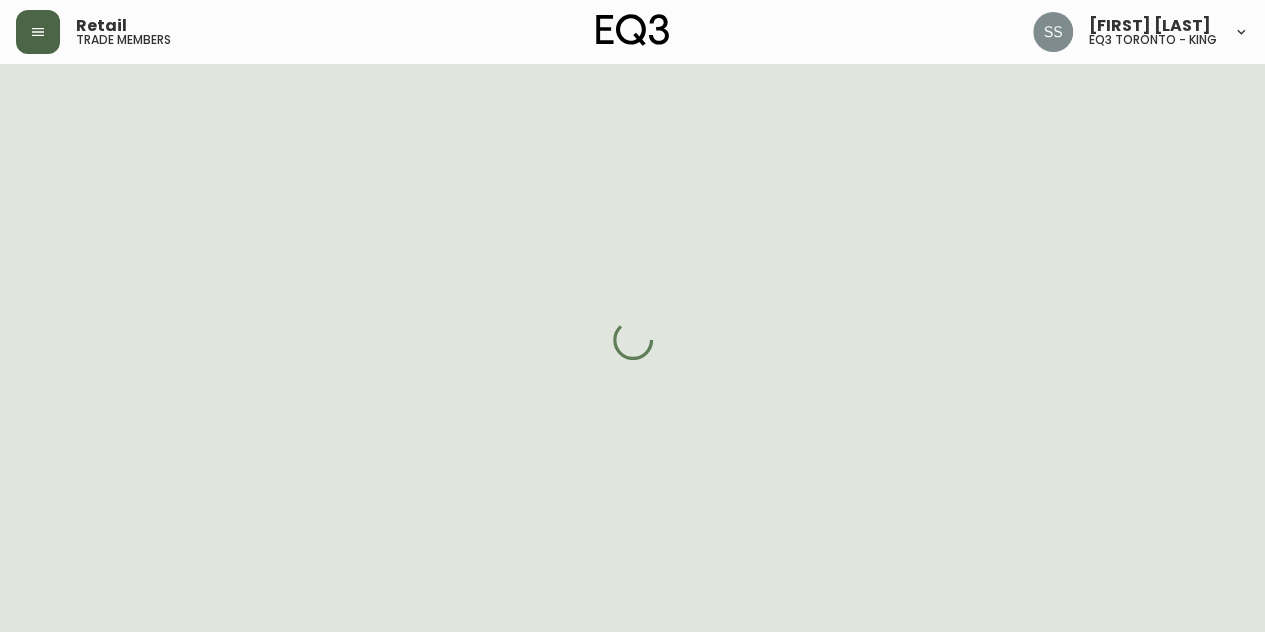 select on "QC" 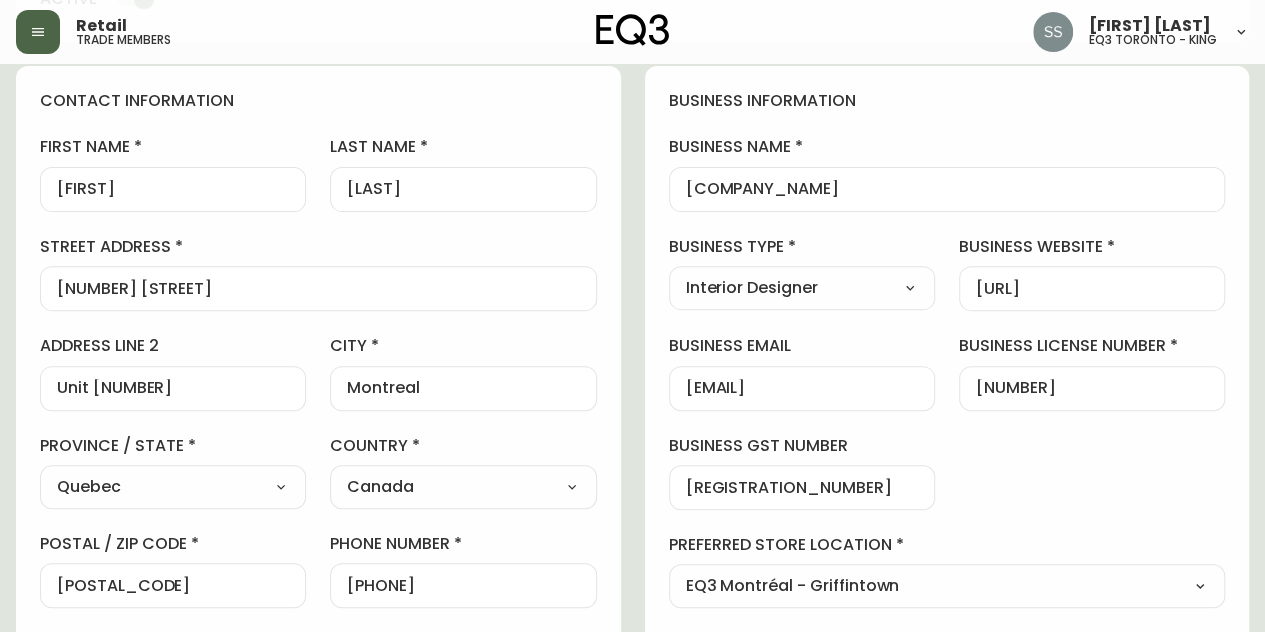scroll, scrollTop: 0, scrollLeft: 0, axis: both 